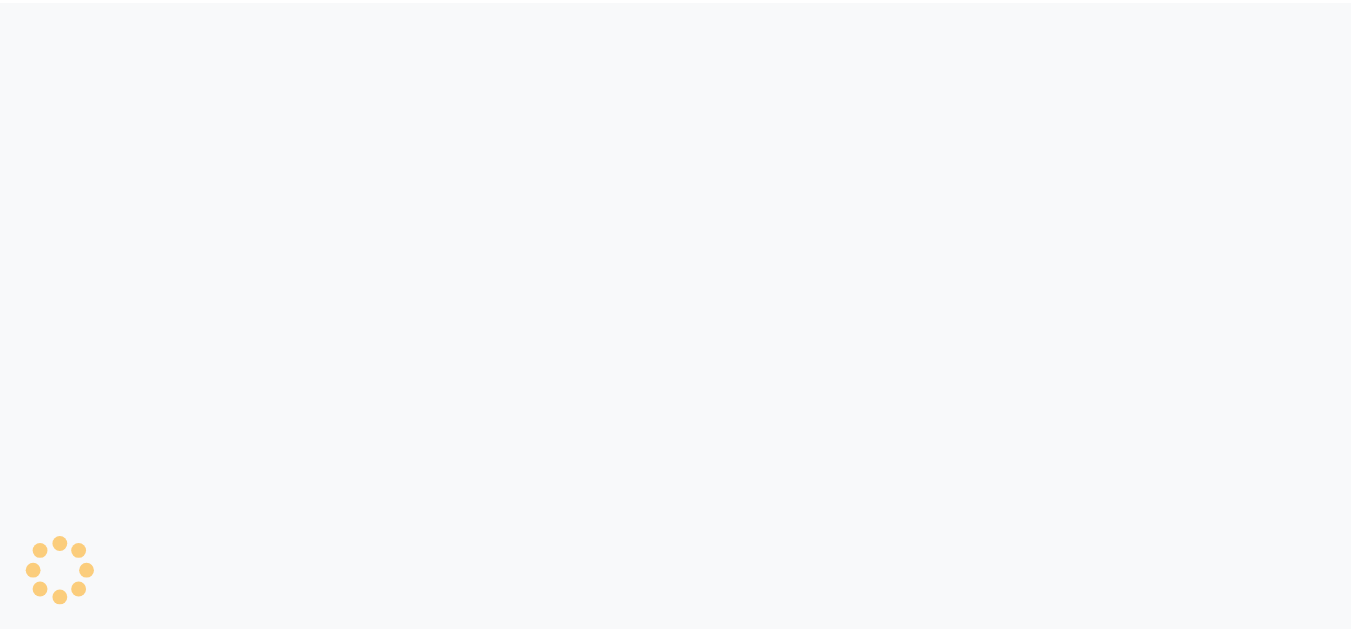 scroll, scrollTop: 0, scrollLeft: 0, axis: both 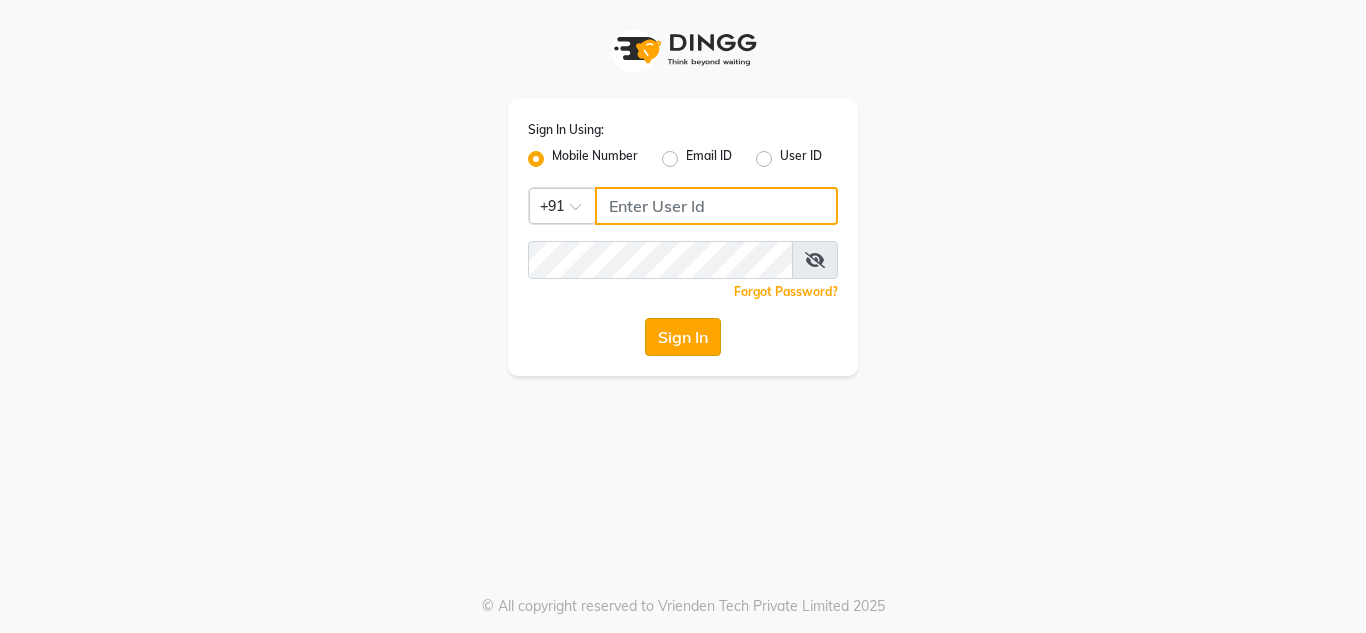 type on "7385316993" 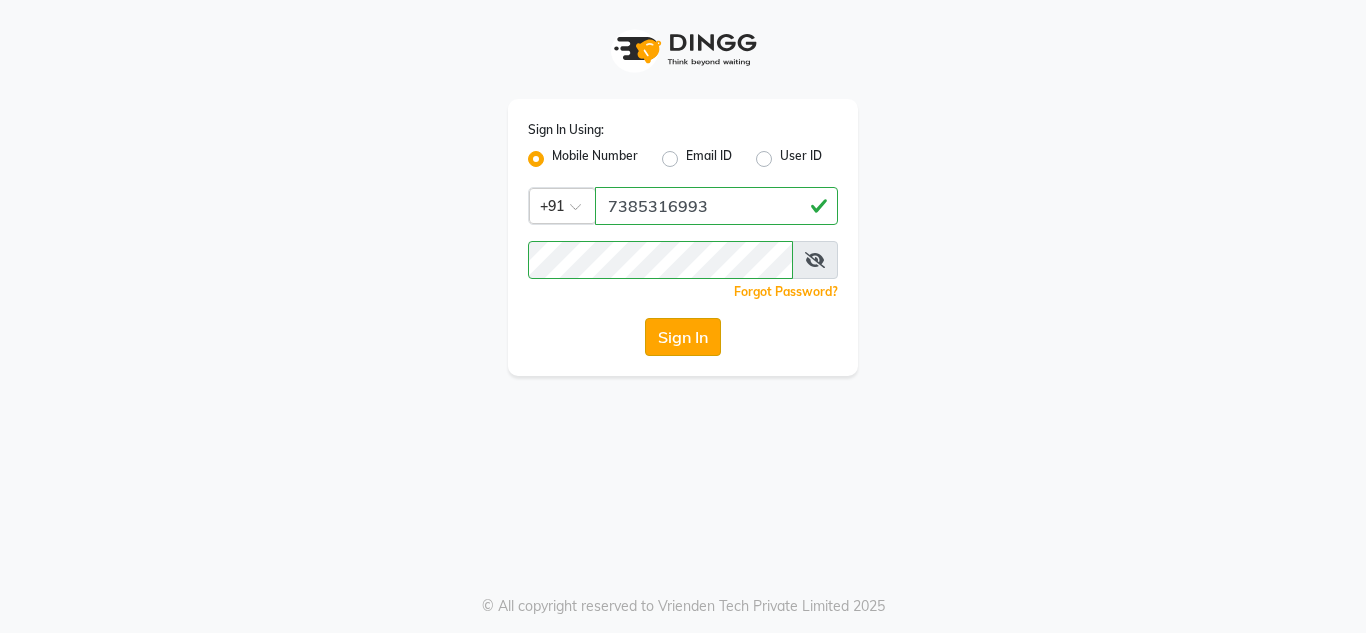 click on "Sign In" 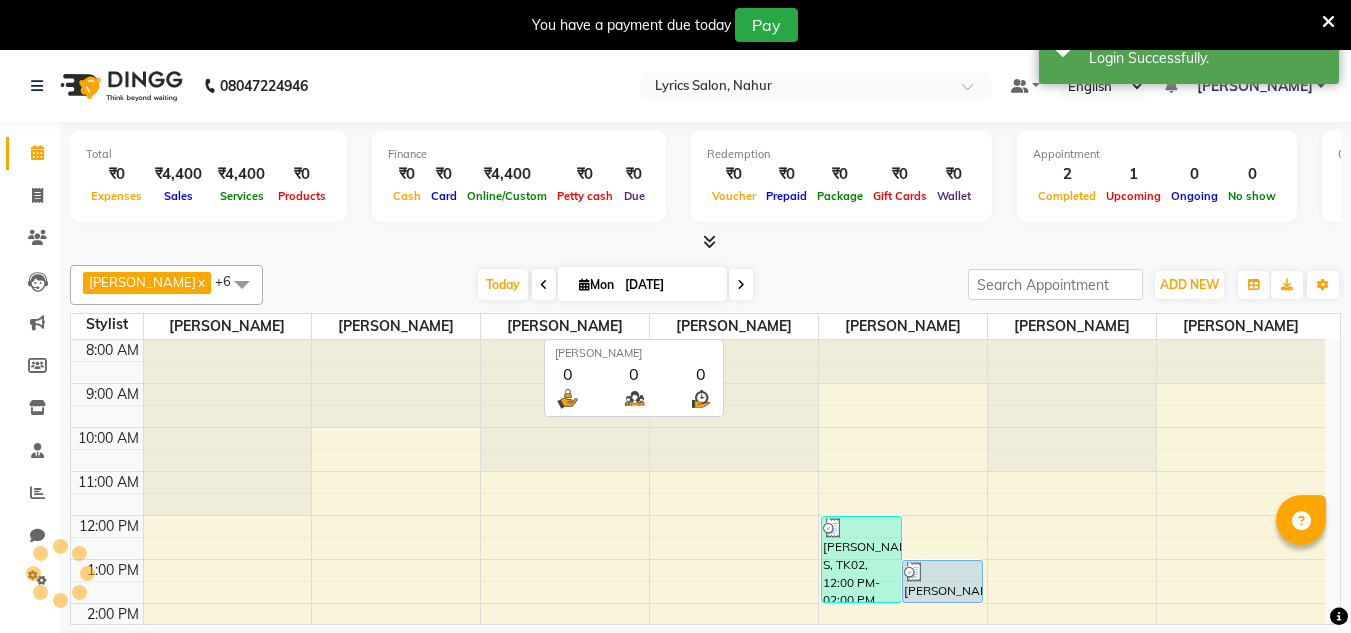 scroll, scrollTop: 0, scrollLeft: 0, axis: both 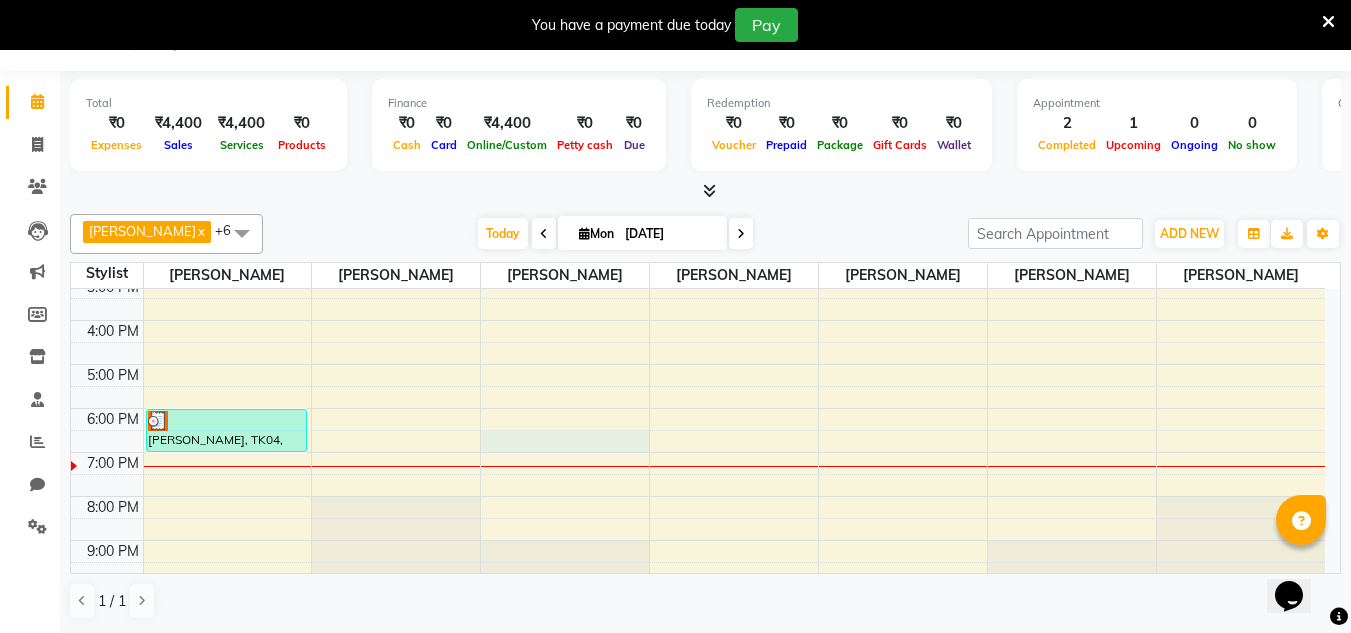 click on "8:00 AM 9:00 AM 10:00 AM 11:00 AM 12:00 PM 1:00 PM 2:00 PM 3:00 PM 4:00 PM 5:00 PM 6:00 PM 7:00 PM 8:00 PM 9:00 PM 10:00 PM     [PERSON_NAME][GEOGRAPHIC_DATA], 06:00 PM-07:00 PM, HAIR SERVICES - Haircut     [PERSON_NAME] S, TK02, 12:00 PM-02:00 PM, Global Colour - Medium,Olaplex Treatment - [PERSON_NAME] S, TK03, 01:00 PM-02:00 PM, Olaplex Treatment - Short" at bounding box center (698, 298) 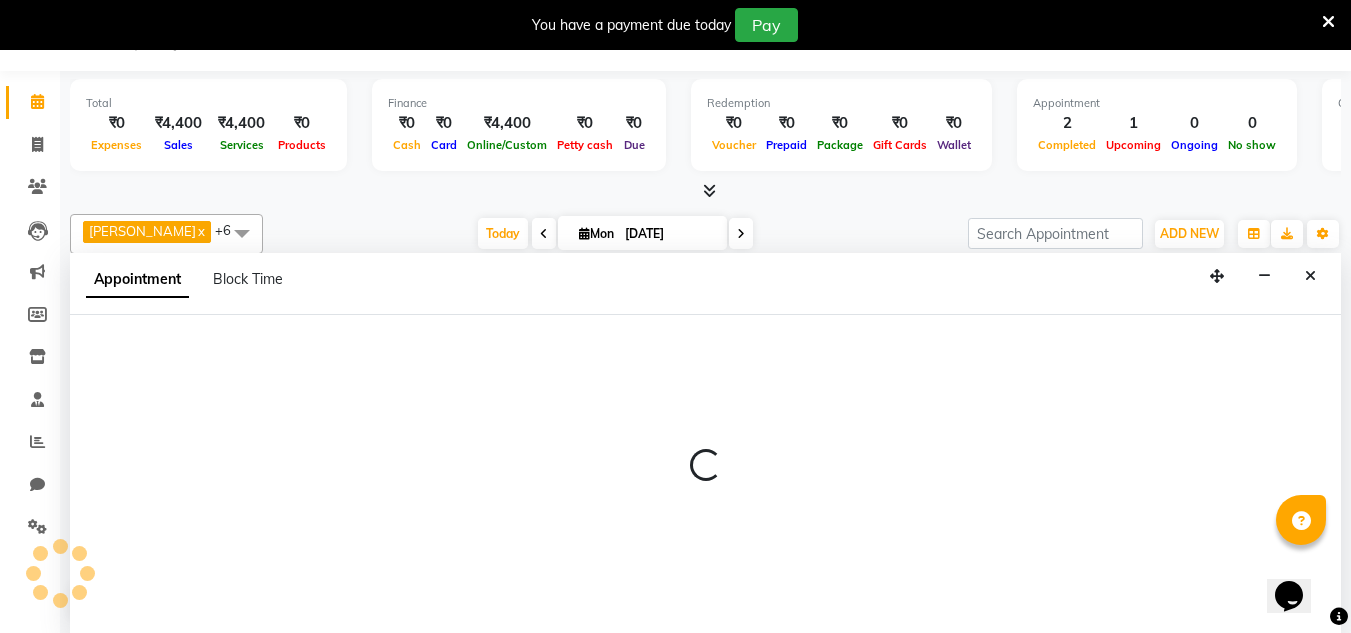 select on "85840" 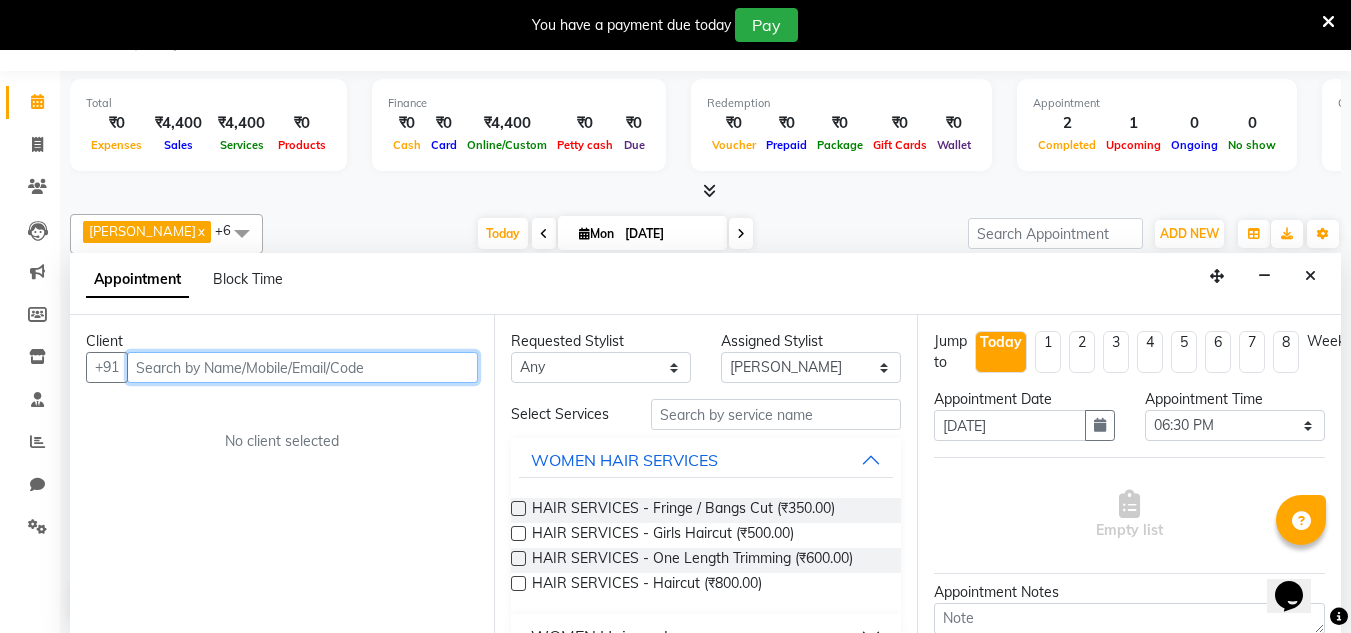 click at bounding box center (302, 367) 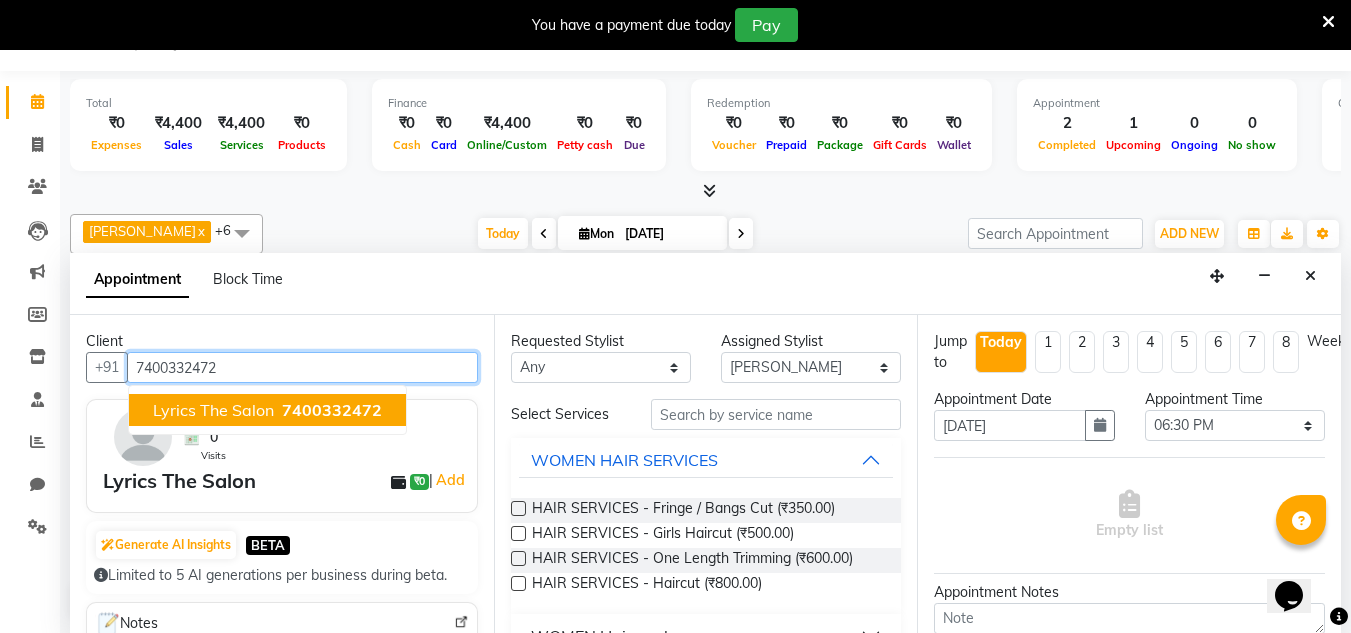 click on "7400332472" at bounding box center (332, 410) 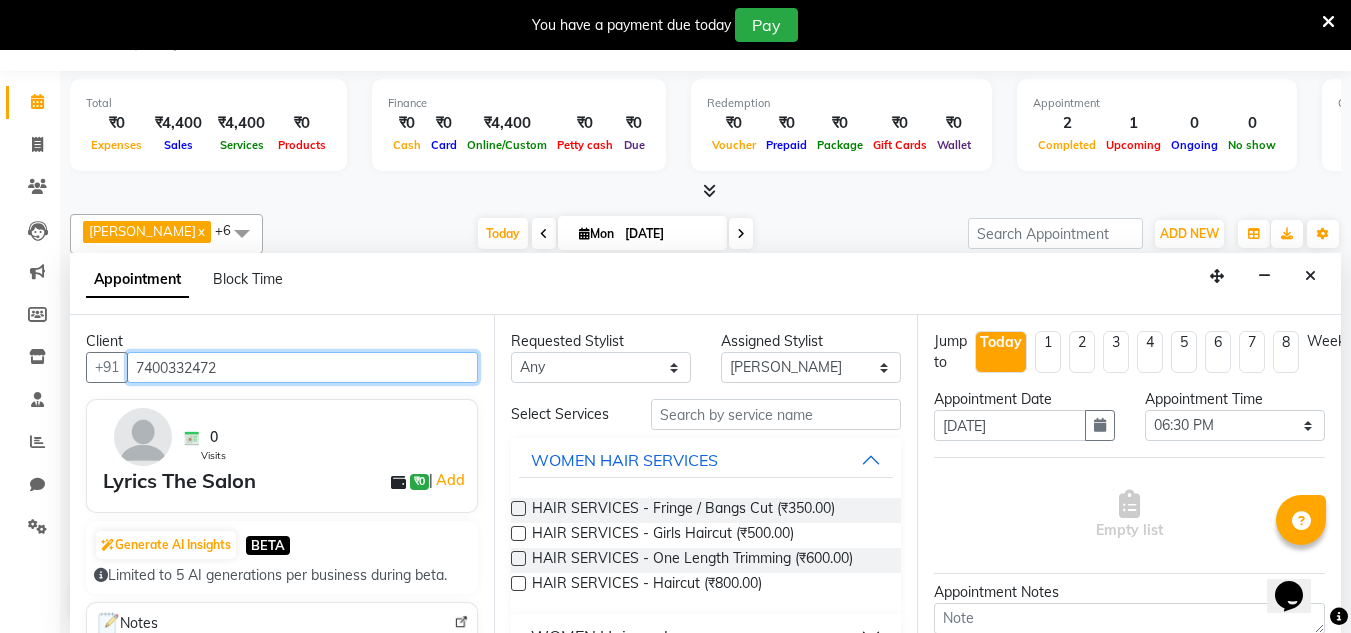 type on "7400332472" 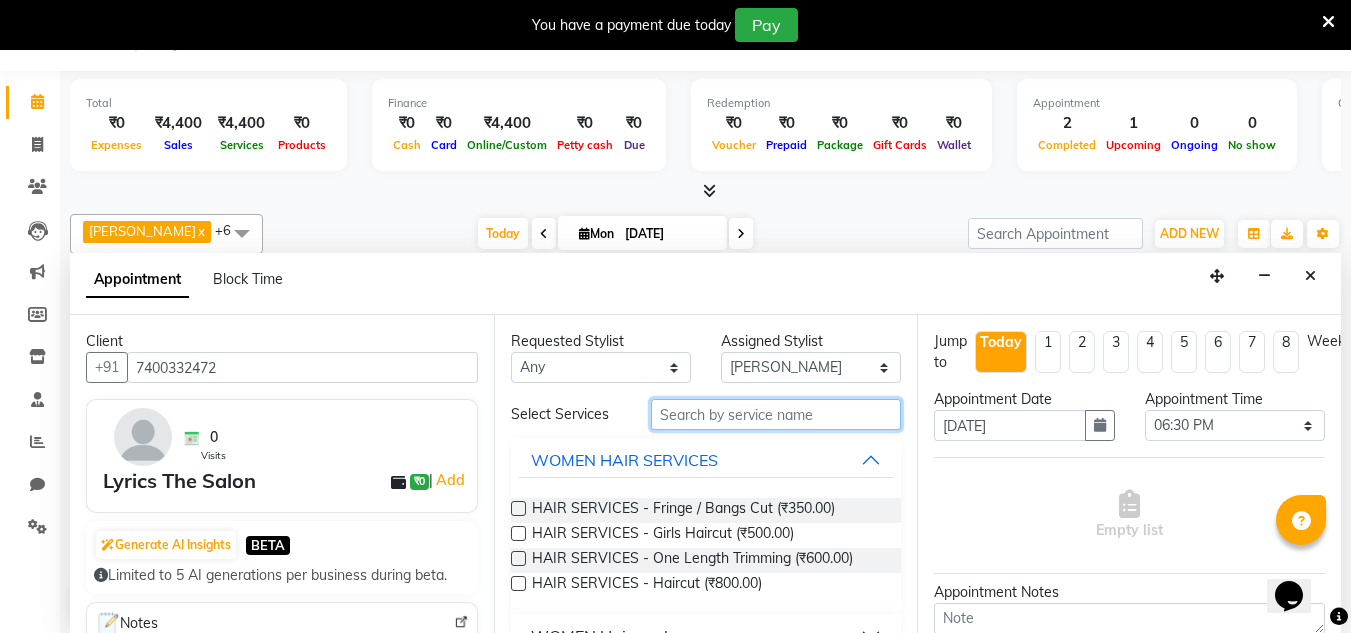 click at bounding box center (776, 414) 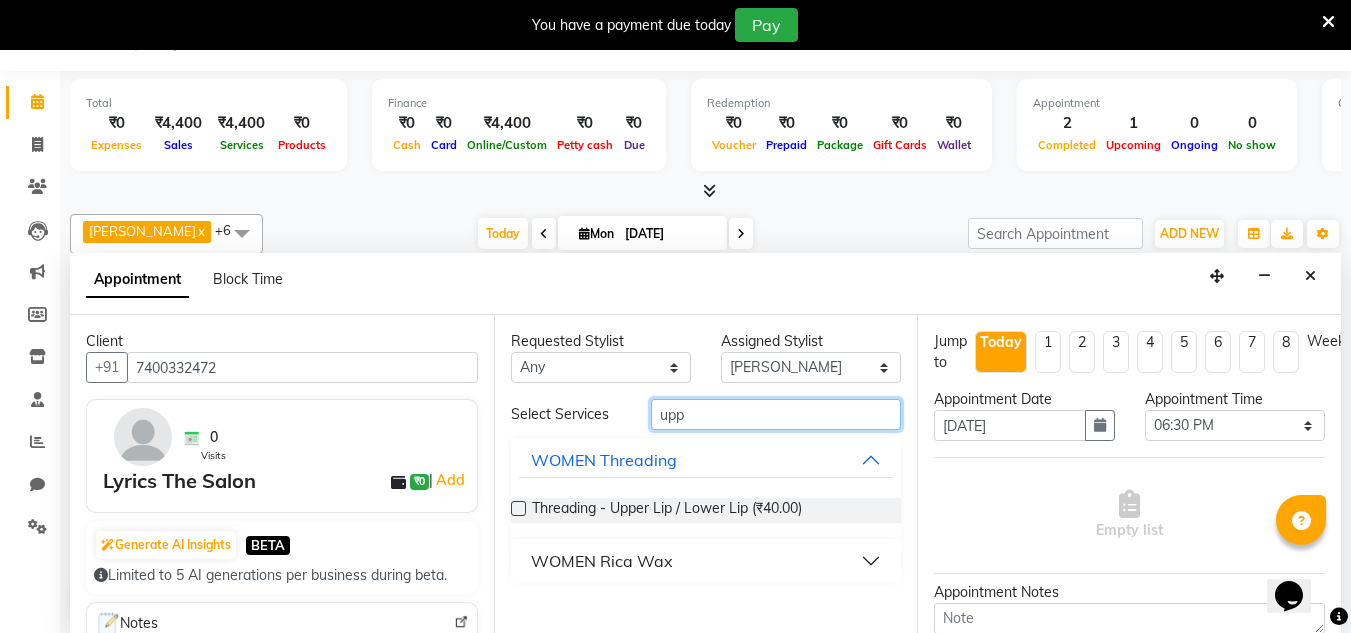 type on "upp" 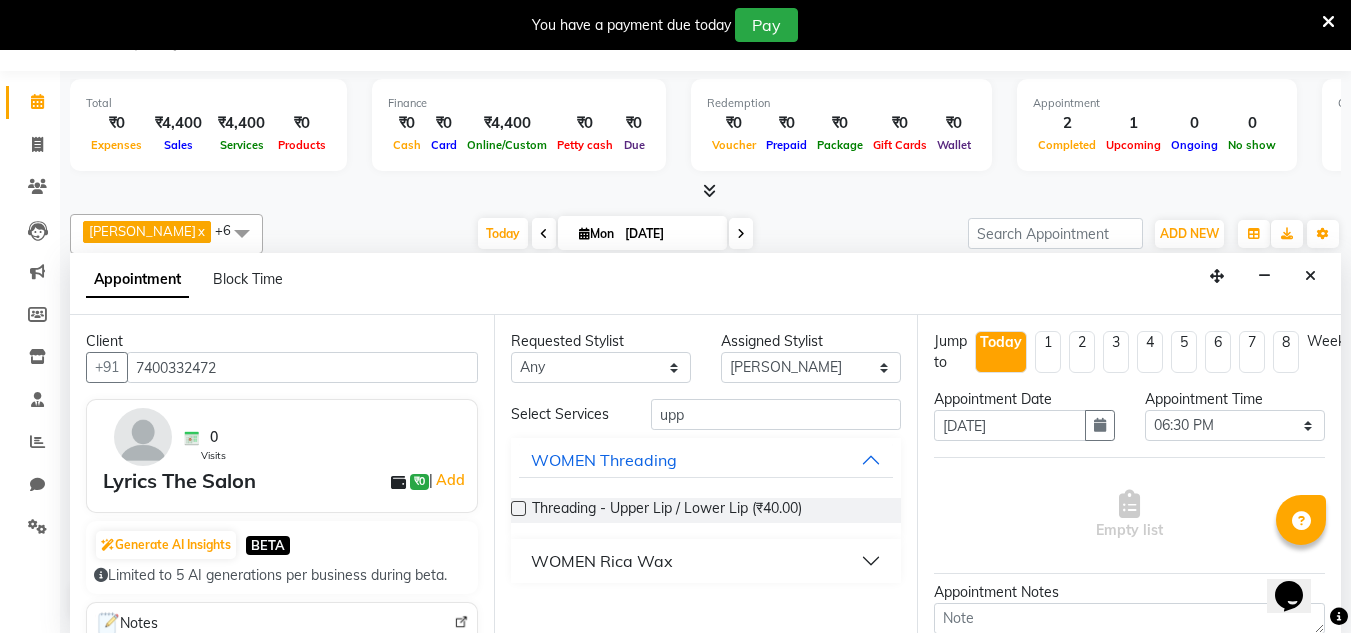 click at bounding box center (518, 508) 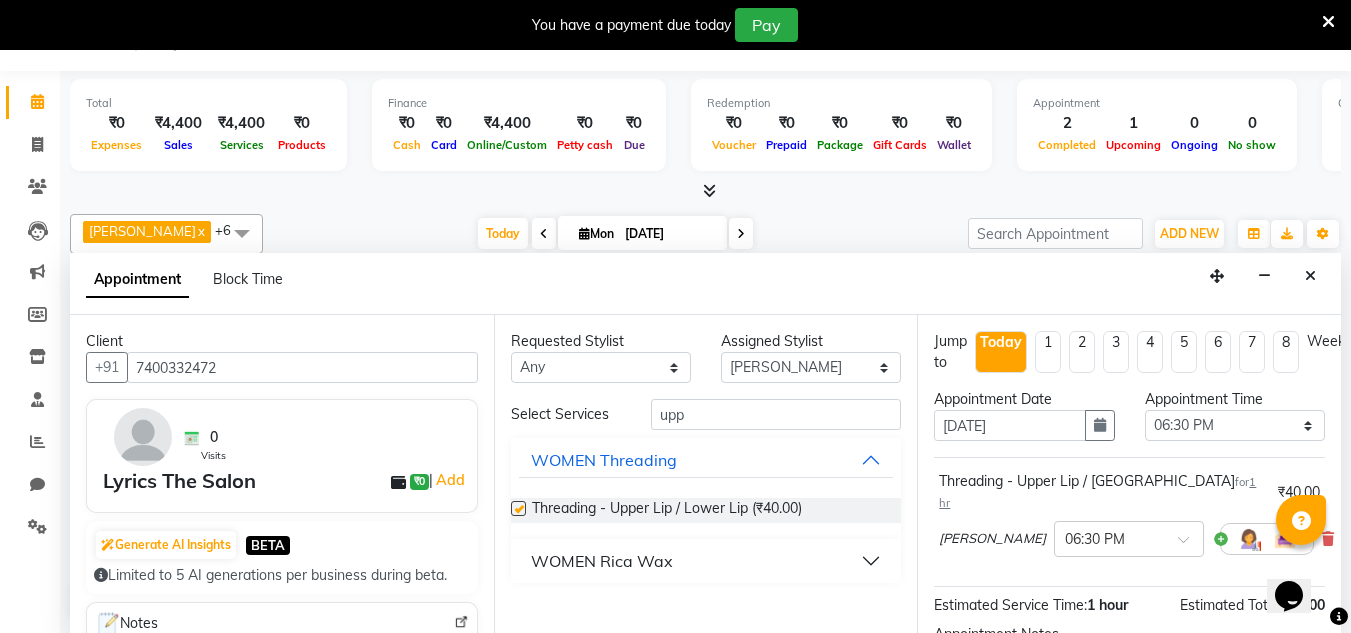 checkbox on "false" 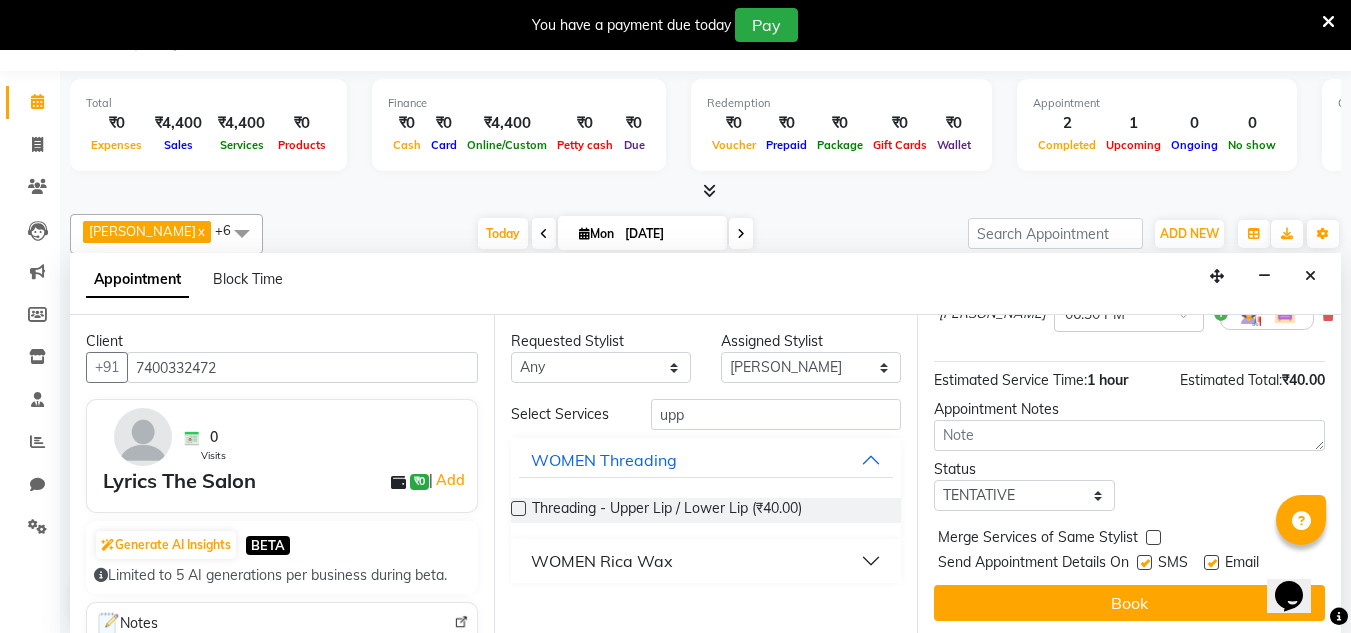 scroll, scrollTop: 226, scrollLeft: 0, axis: vertical 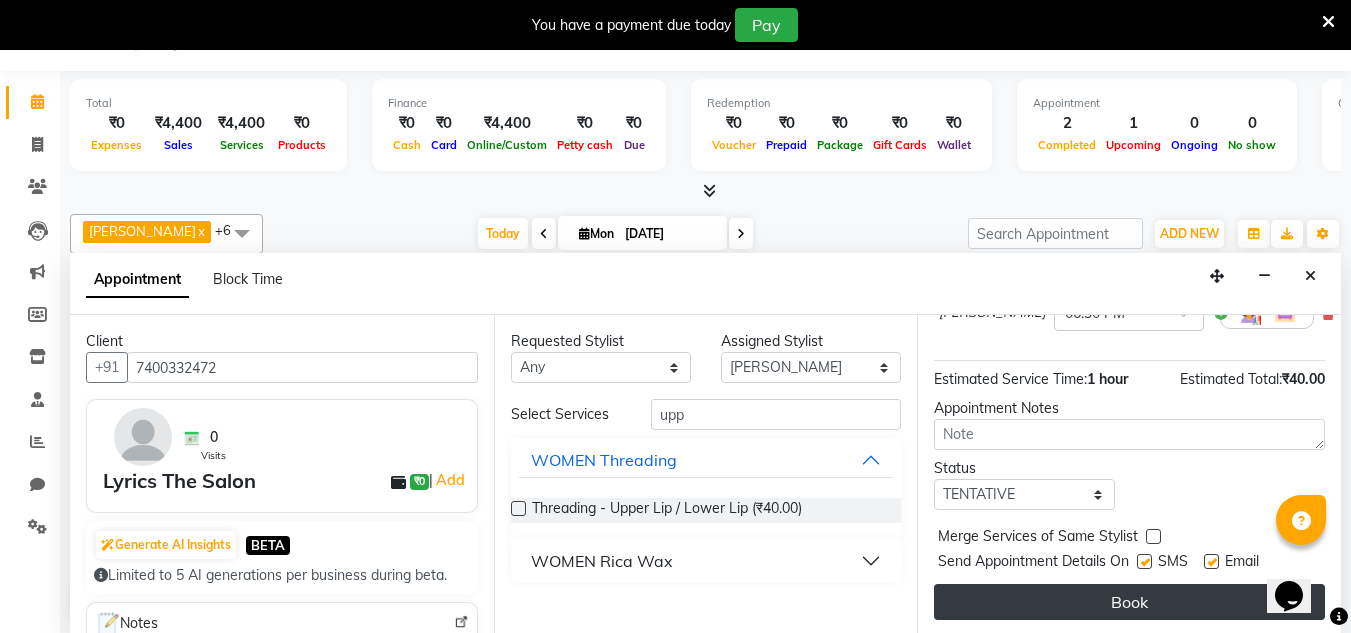 click on "Book" at bounding box center [1129, 602] 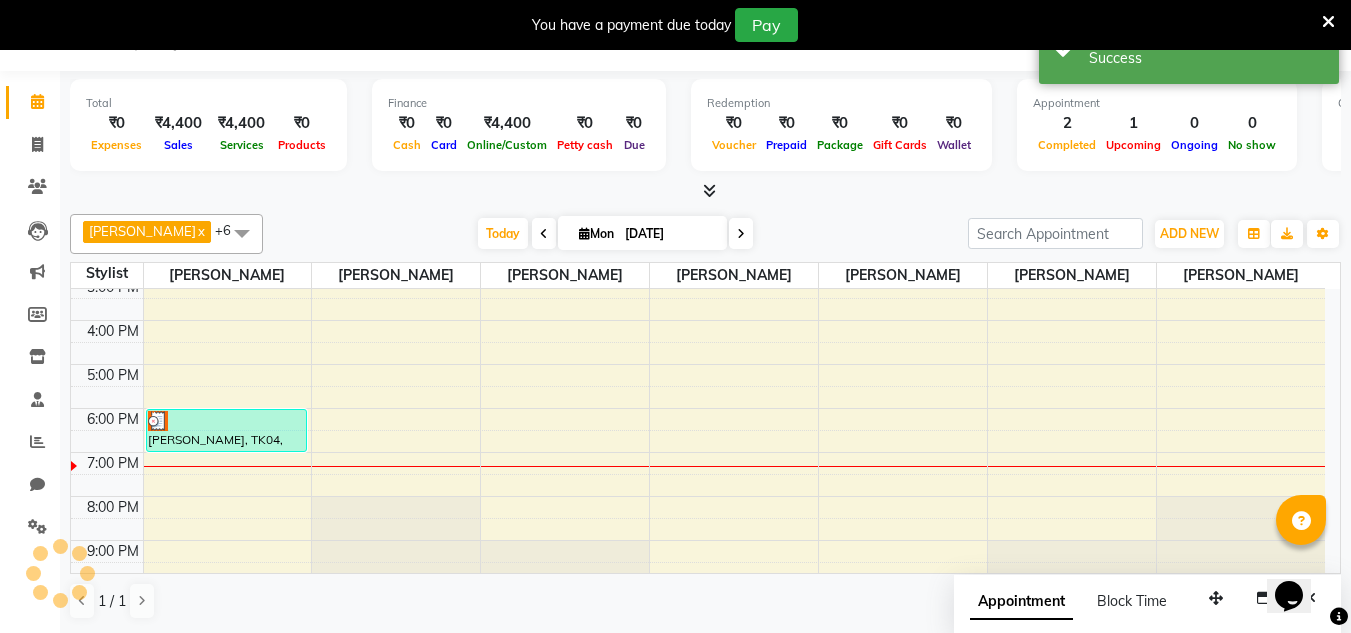 scroll, scrollTop: 0, scrollLeft: 0, axis: both 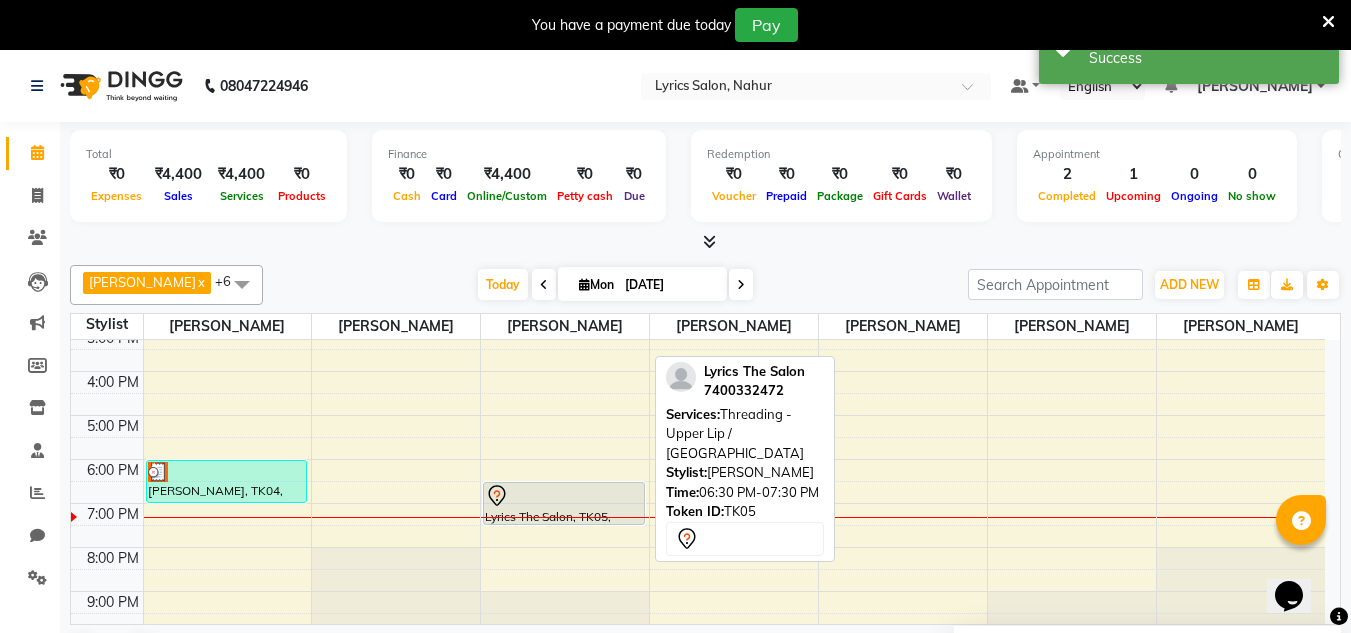 click on "Lyrics The Salon, TK05, 06:30 PM-07:30 PM, Threading - Upper Lip / [GEOGRAPHIC_DATA]" at bounding box center [564, 503] 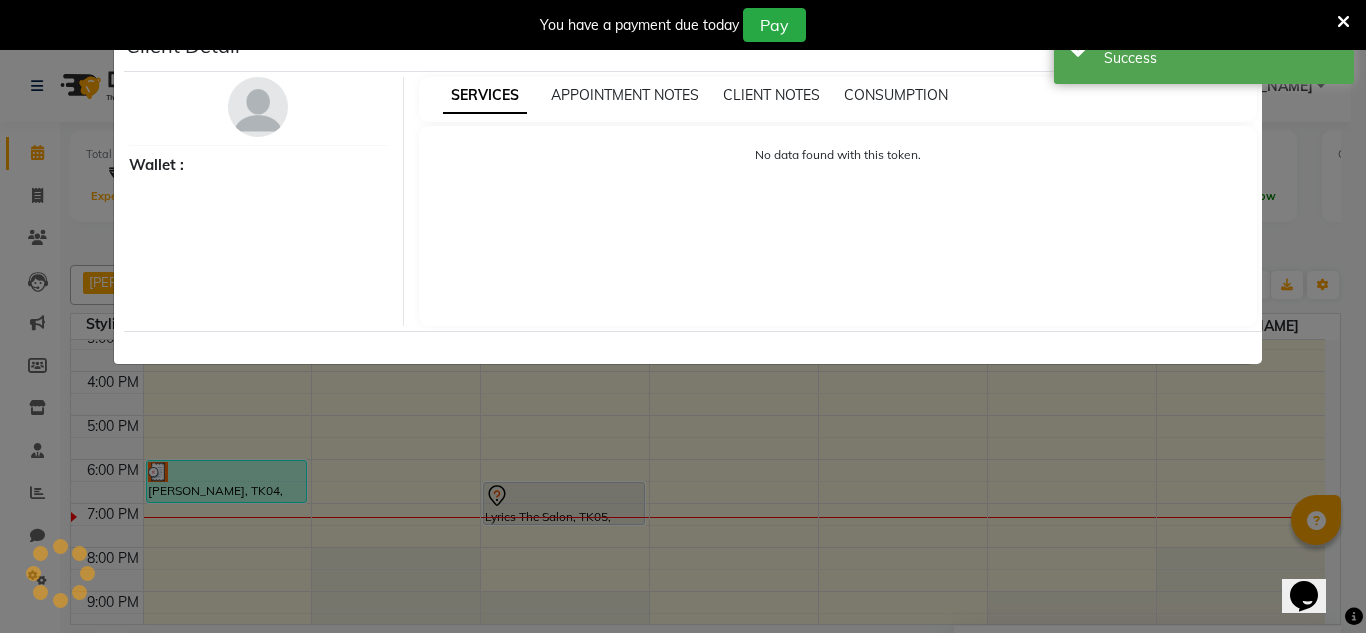 select on "7" 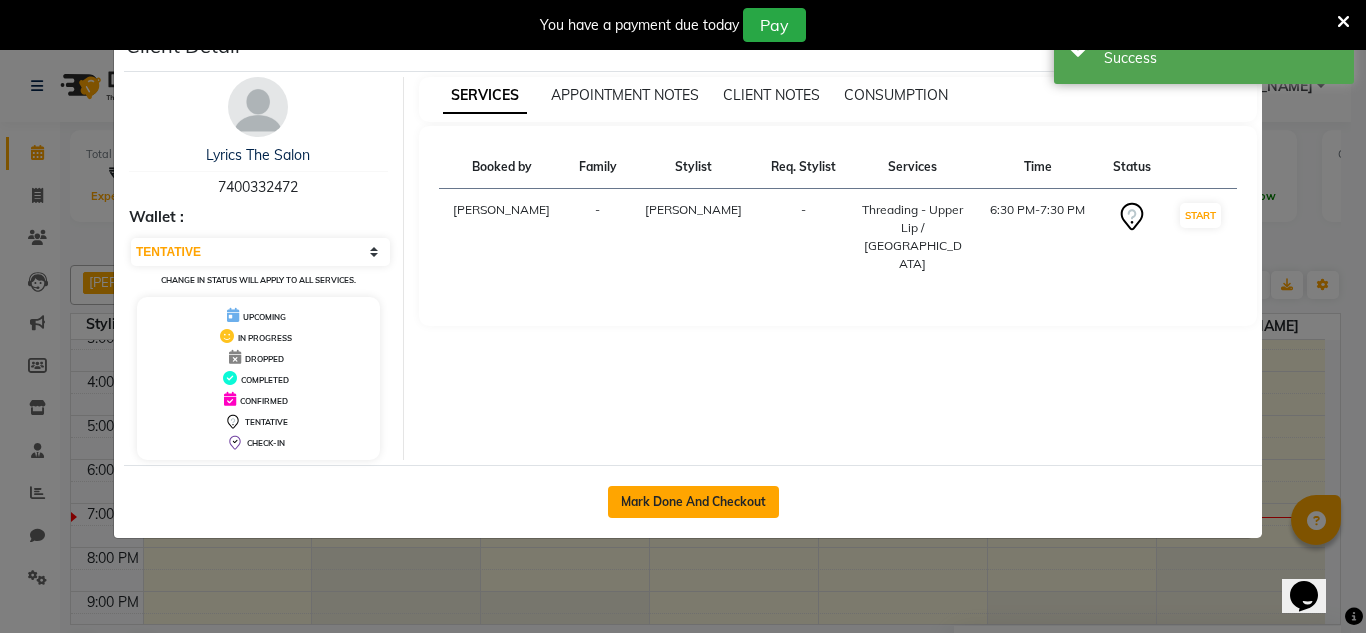 click on "Mark Done And Checkout" 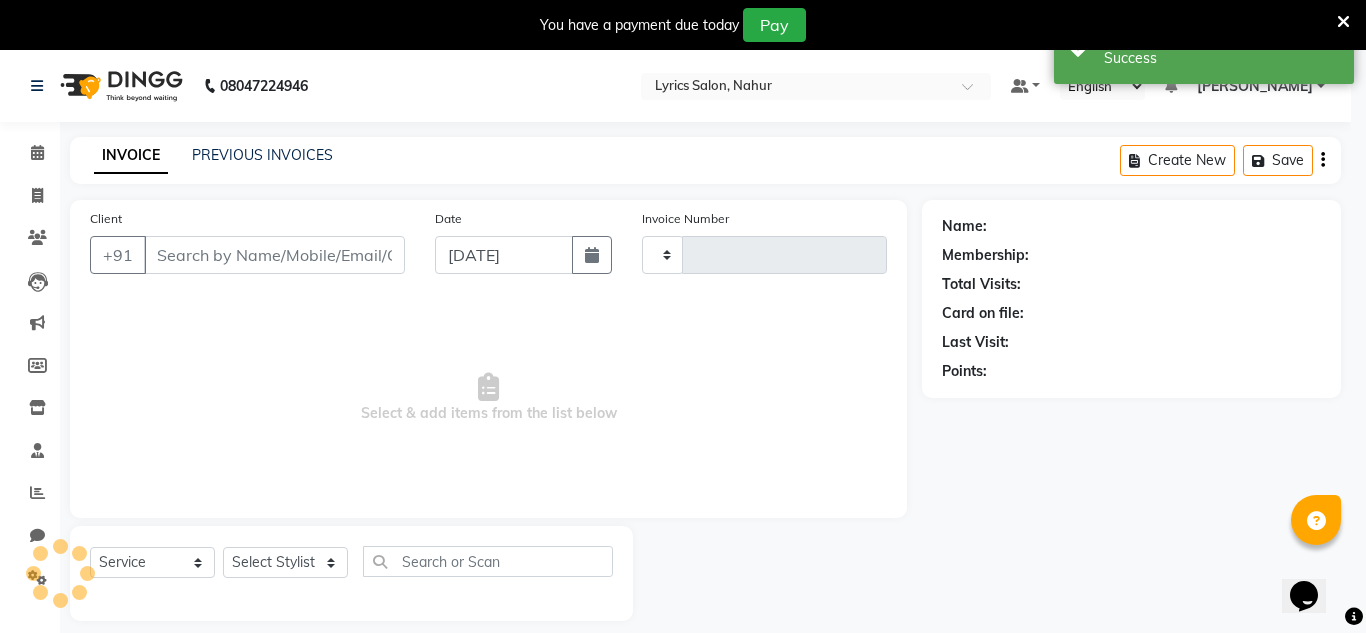 type on "0005" 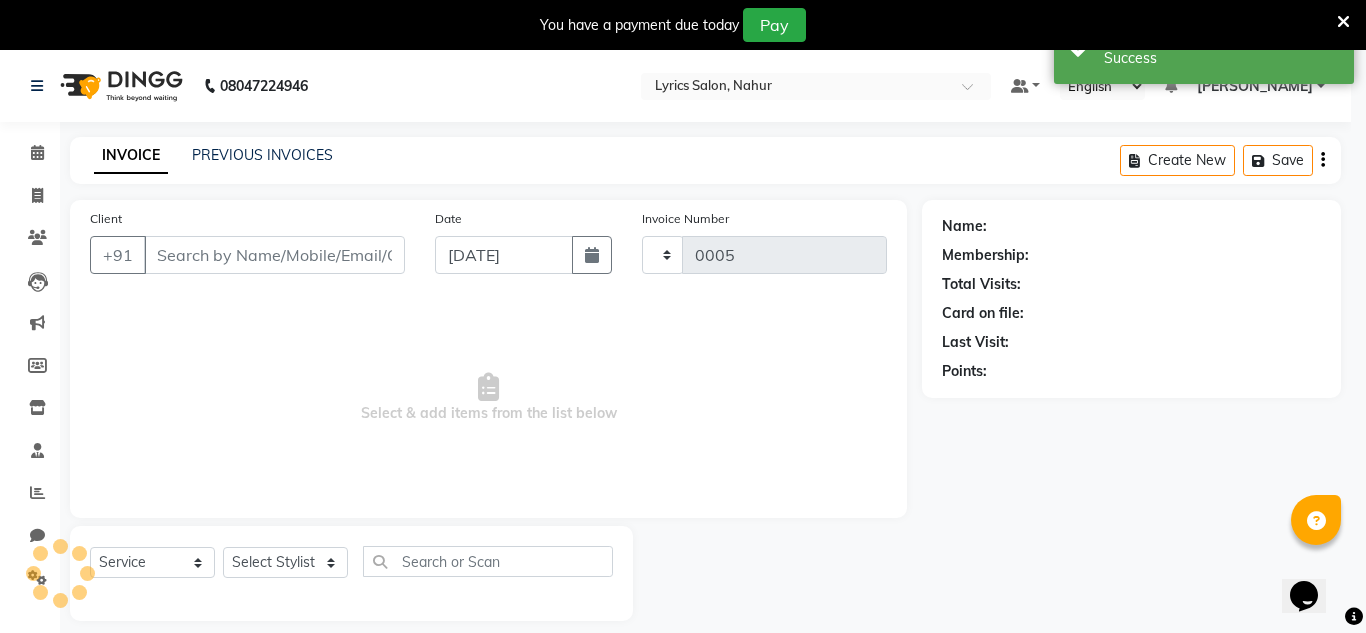 select on "8608" 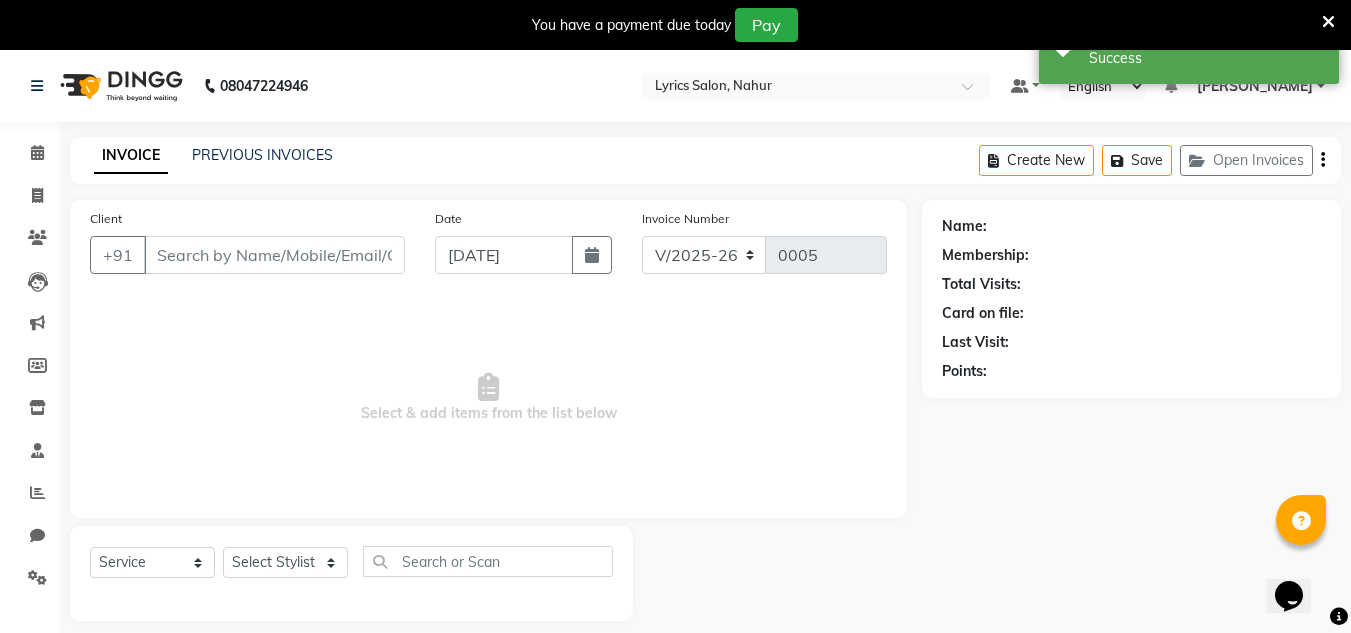 type on "7400332472" 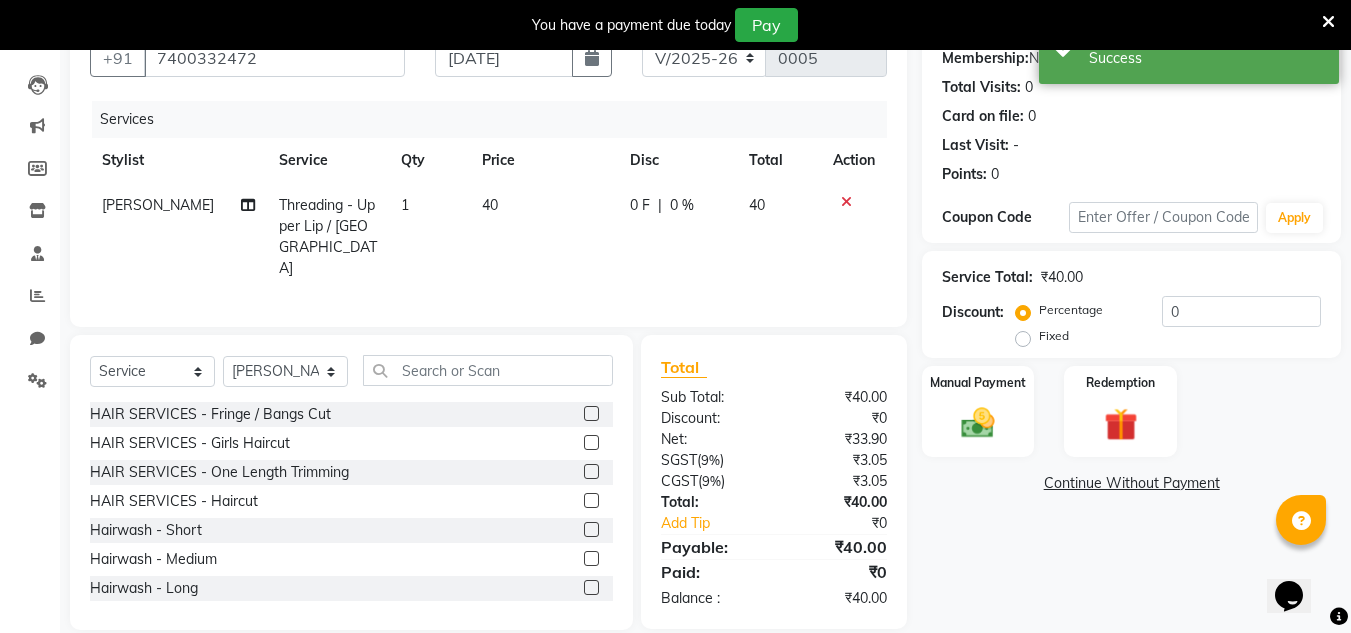 scroll, scrollTop: 218, scrollLeft: 0, axis: vertical 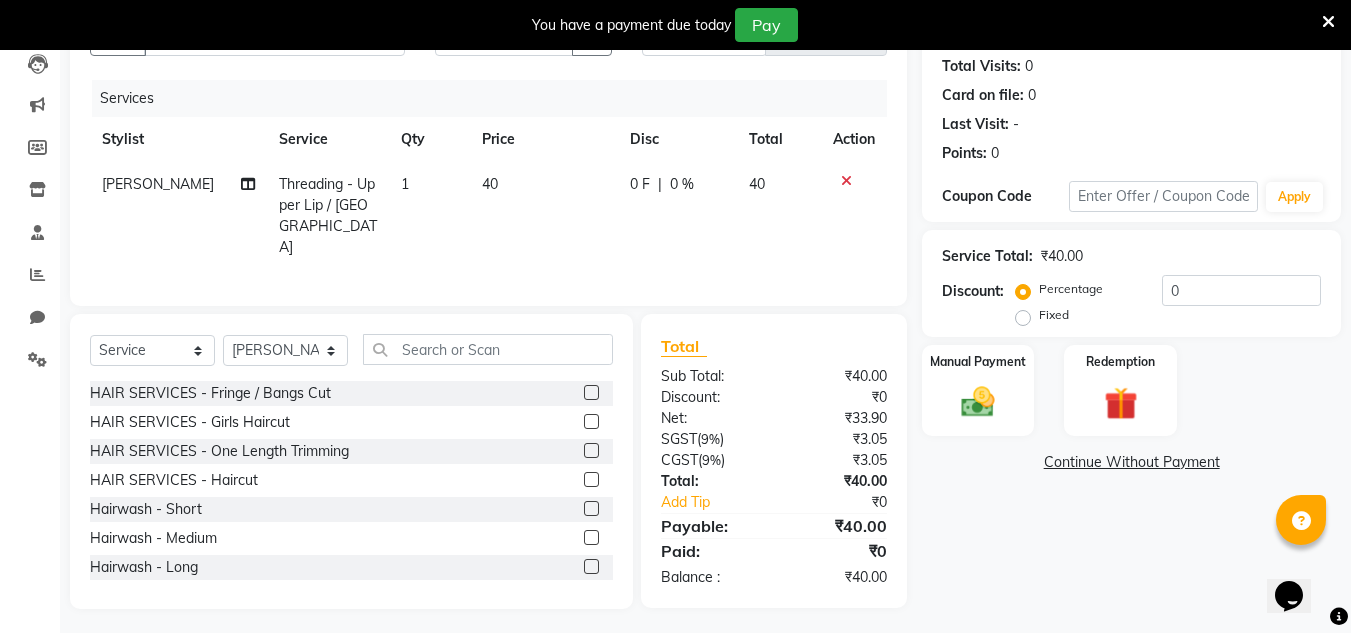 click on "You have a payment due [DATE]   Pay" at bounding box center [675, 25] 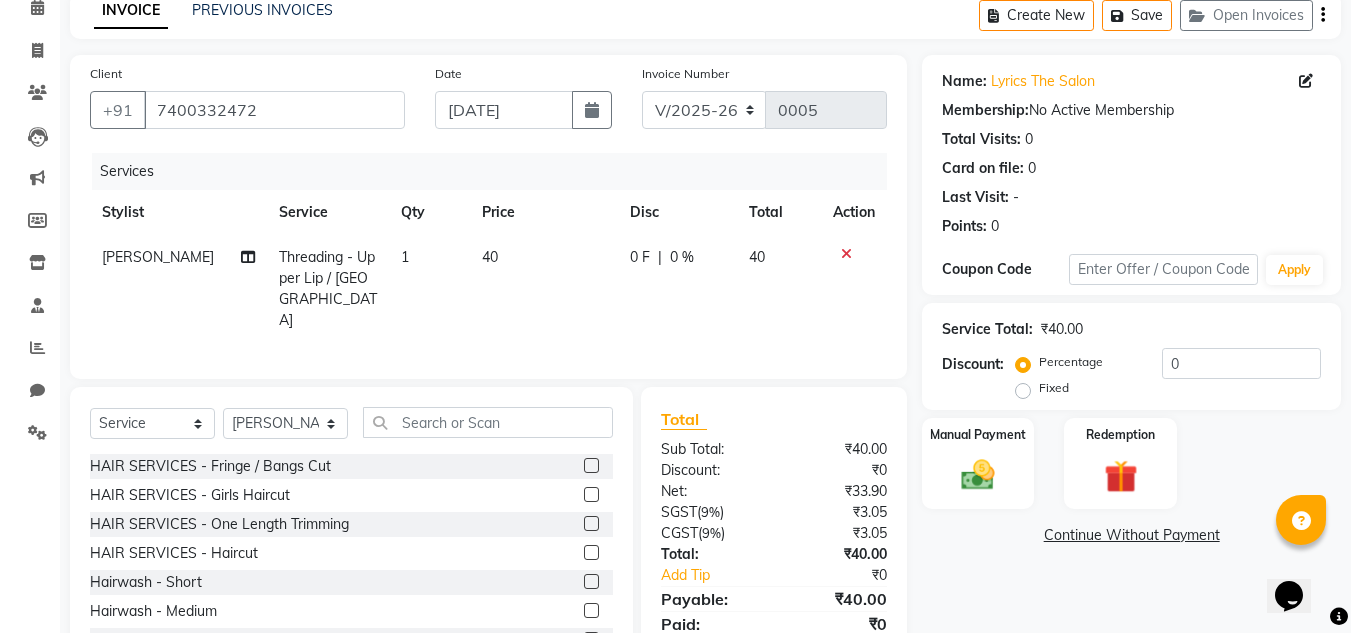 scroll, scrollTop: 0, scrollLeft: 0, axis: both 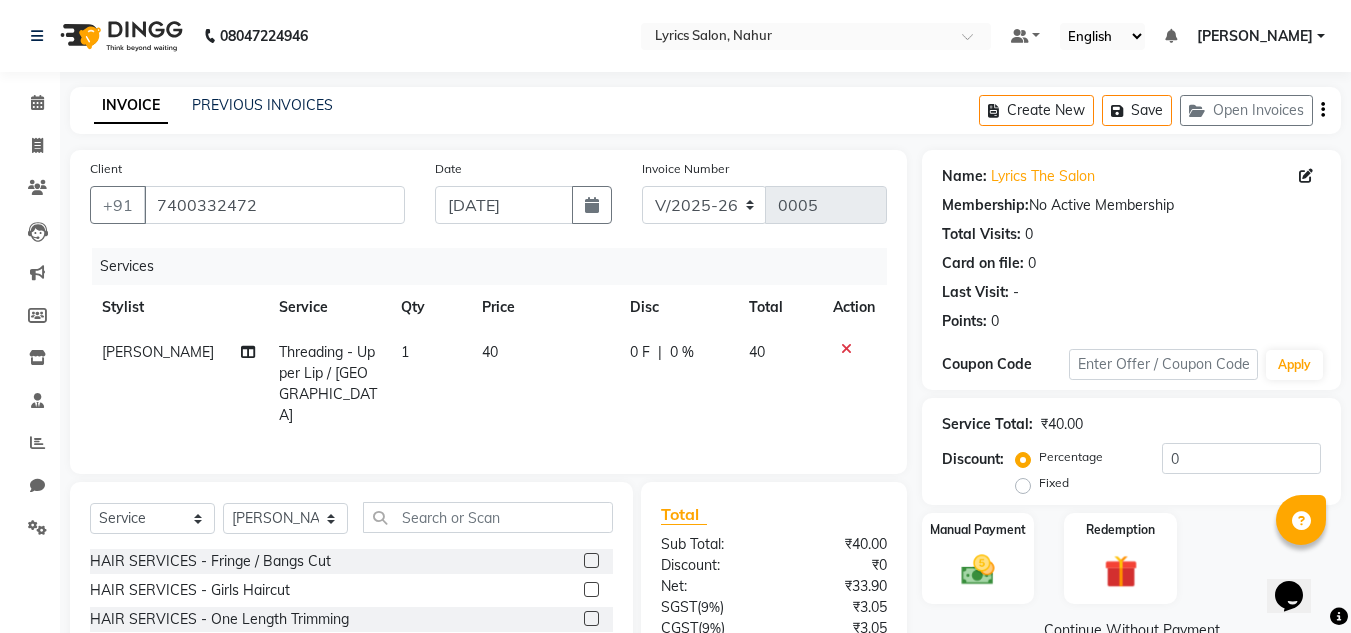 click 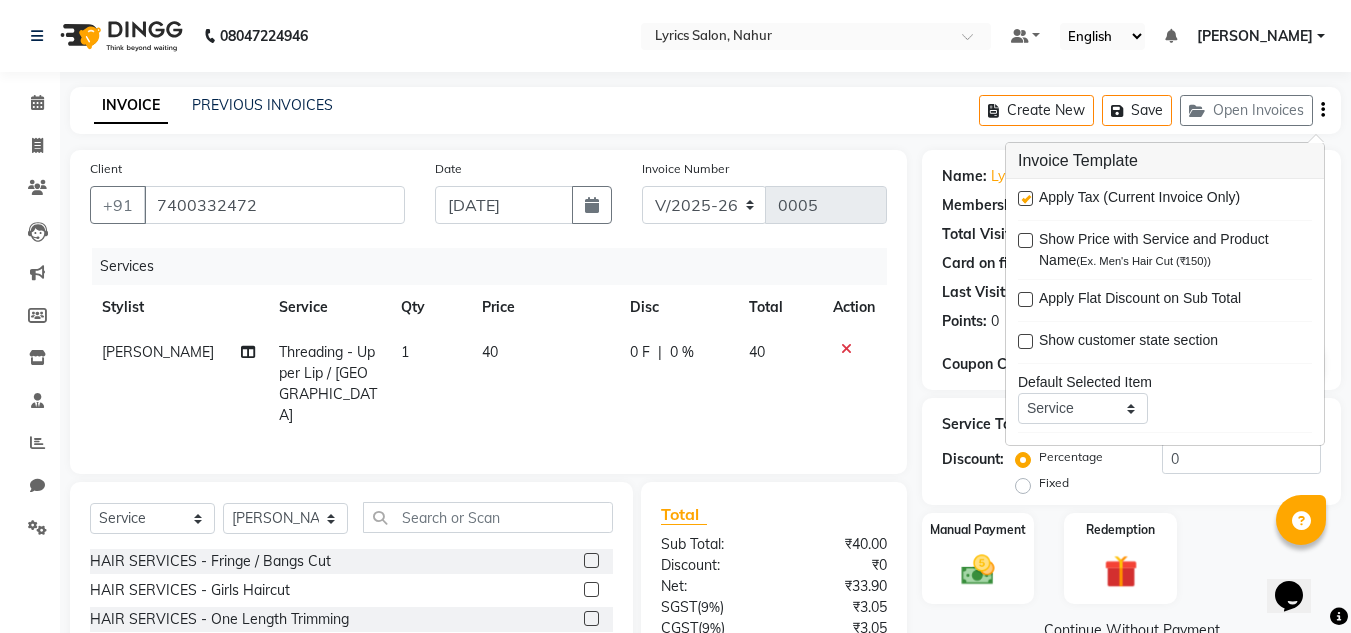 click at bounding box center (1025, 198) 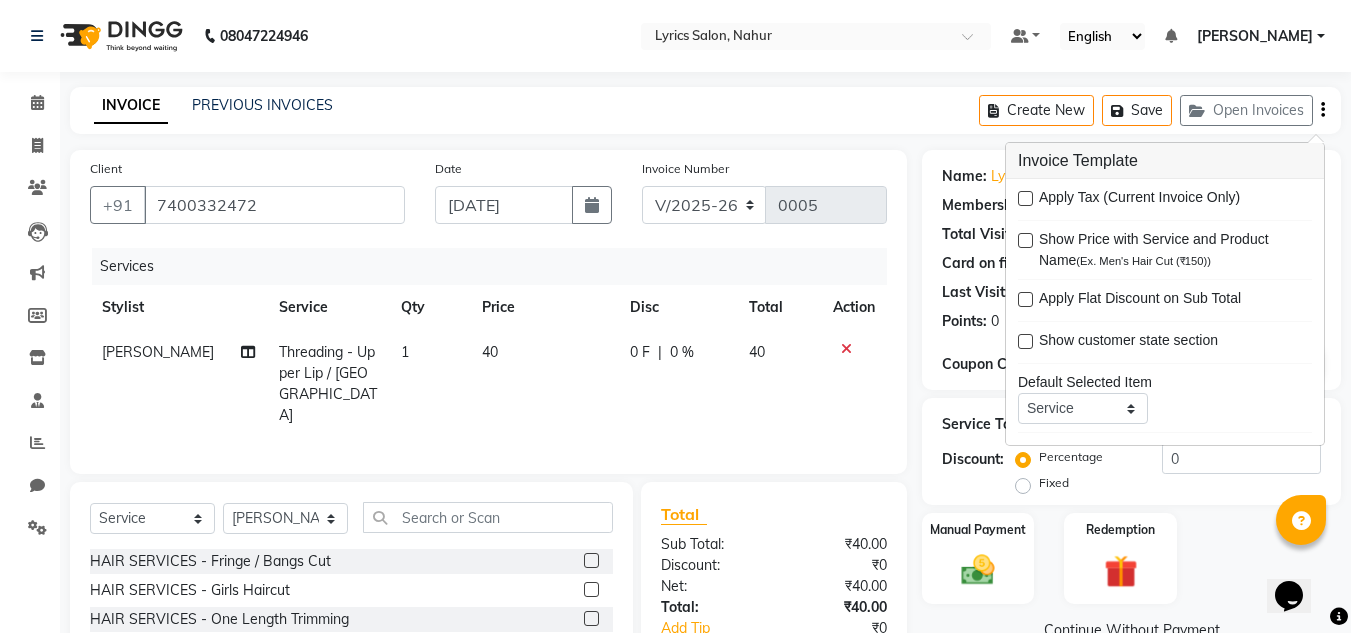 click on "Name: Lyrics The Salon Membership:  No Active Membership  Total Visits:  0 Card on file:  0 Last Visit:   - Points:   0  Coupon Code Apply Service Total:  ₹40.00  Discount:  Percentage   Fixed  0 Manual Payment Redemption  Continue Without Payment" 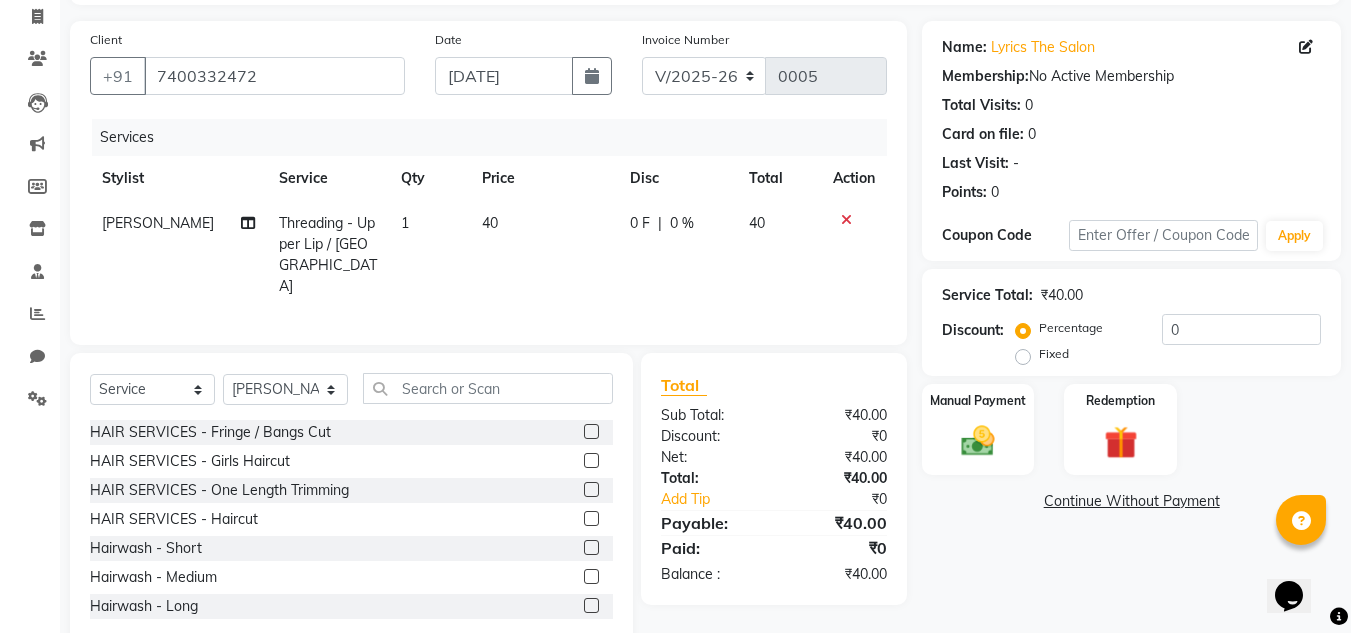 scroll, scrollTop: 168, scrollLeft: 0, axis: vertical 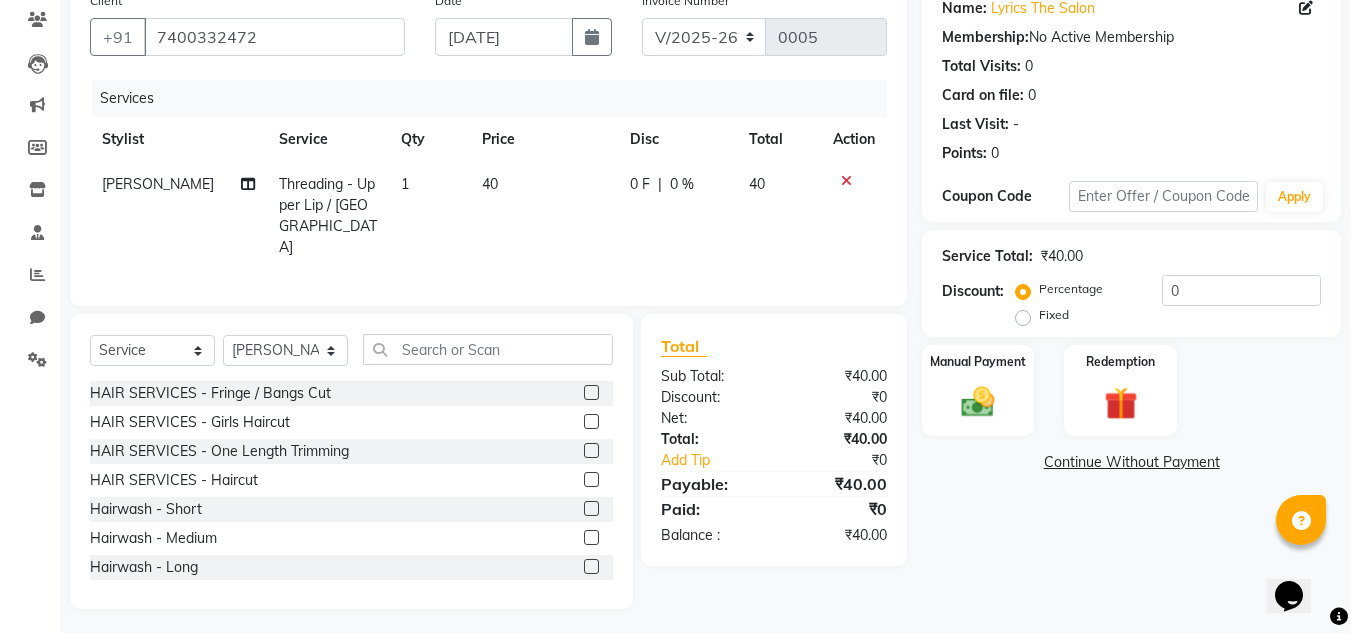 click on "08047224946 Select Location × Lyrics Salon, Nahur Default Panel My Panel English ENGLISH Español العربية मराठी हिंदी ગુજરાતી தமிழ் 中文 Notifications nothing to show [PERSON_NAME]	 Manage Profile Change Password Sign out  Version:3.15.4  ☀ Lyrics Salon, Nahur  Calendar  Invoice  Clients  Leads   Marketing  Members  Inventory  Staff  Reports  Chat  Settings Completed InProgress Upcoming Dropped Tentative Check-In Confirm Bookings Generate Report Segments Page Builder INVOICE PREVIOUS INVOICES Create New   Save   Open Invoices  Client [PHONE_NUMBER] Date [DATE] Invoice Number V/2025 V/[PHONE_NUMBER] Services Stylist Service Qty Price Disc Total Action [PERSON_NAME]	 Threading - Upper Lip / Lower Lip 1 40 0 F | 0 % 40 Select  Service  Product  Membership  Package Voucher Prepaid Gift Card  Select Stylist [PERSON_NAME]	 [PERSON_NAME]	 KAJAL JATHE	 [PERSON_NAME]	 [PERSON_NAME]	 [PERSON_NAME]	 [PERSON_NAME]	 [PERSON_NAME]	 [PERSON_NAME]	  :" at bounding box center [675, 148] 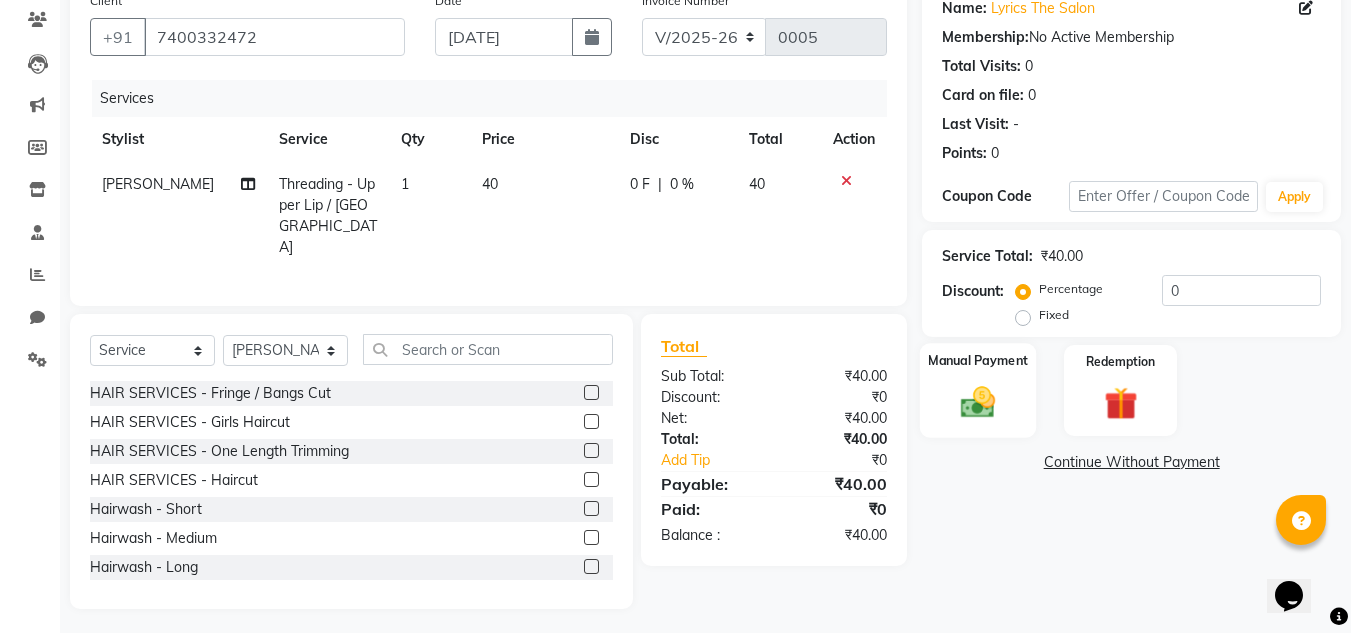 click 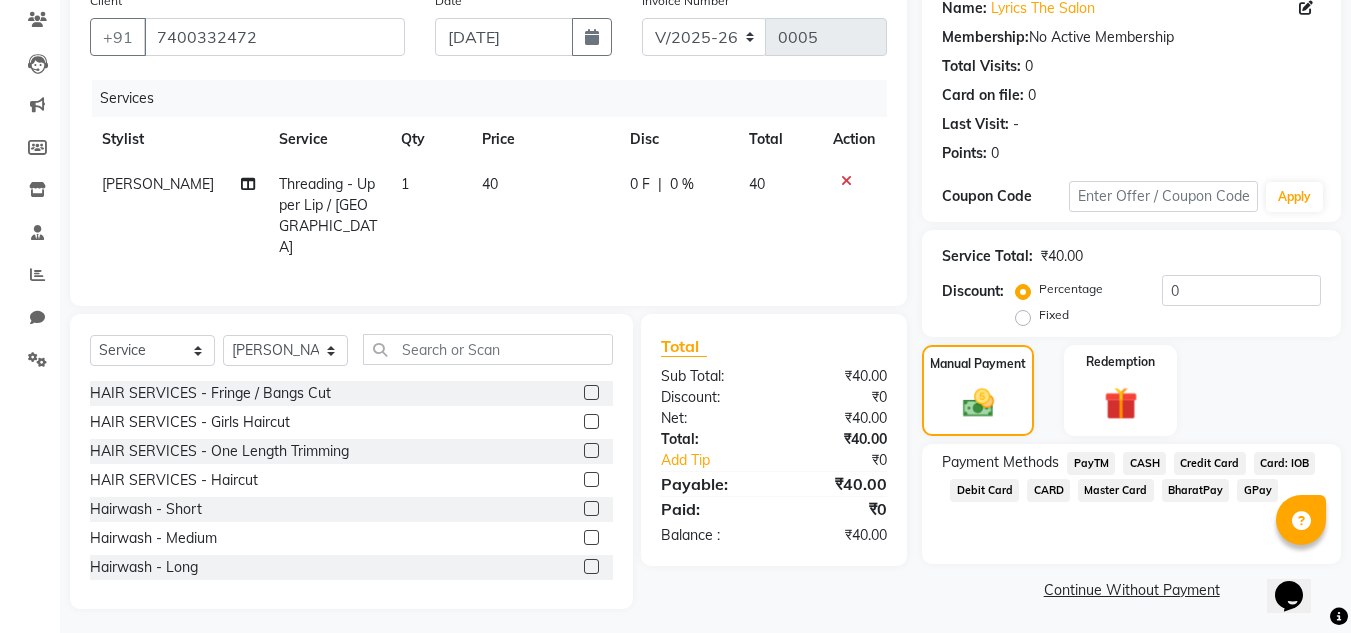 click on "CASH" 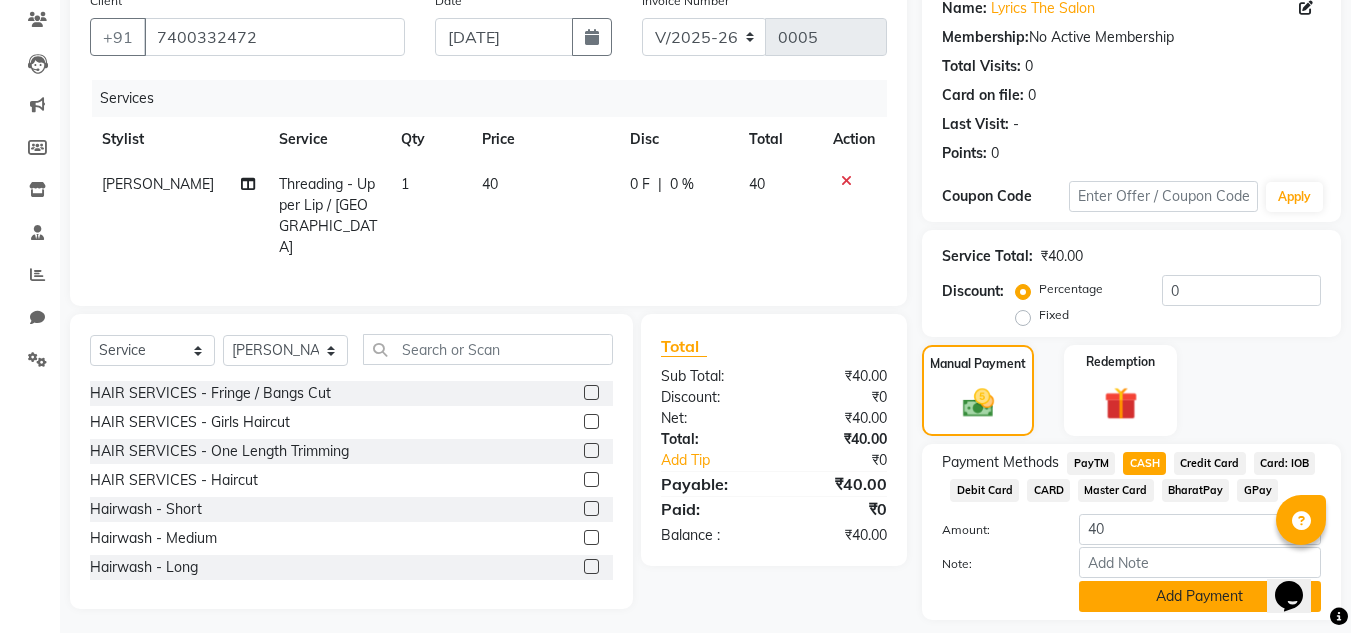 click on "Add Payment" 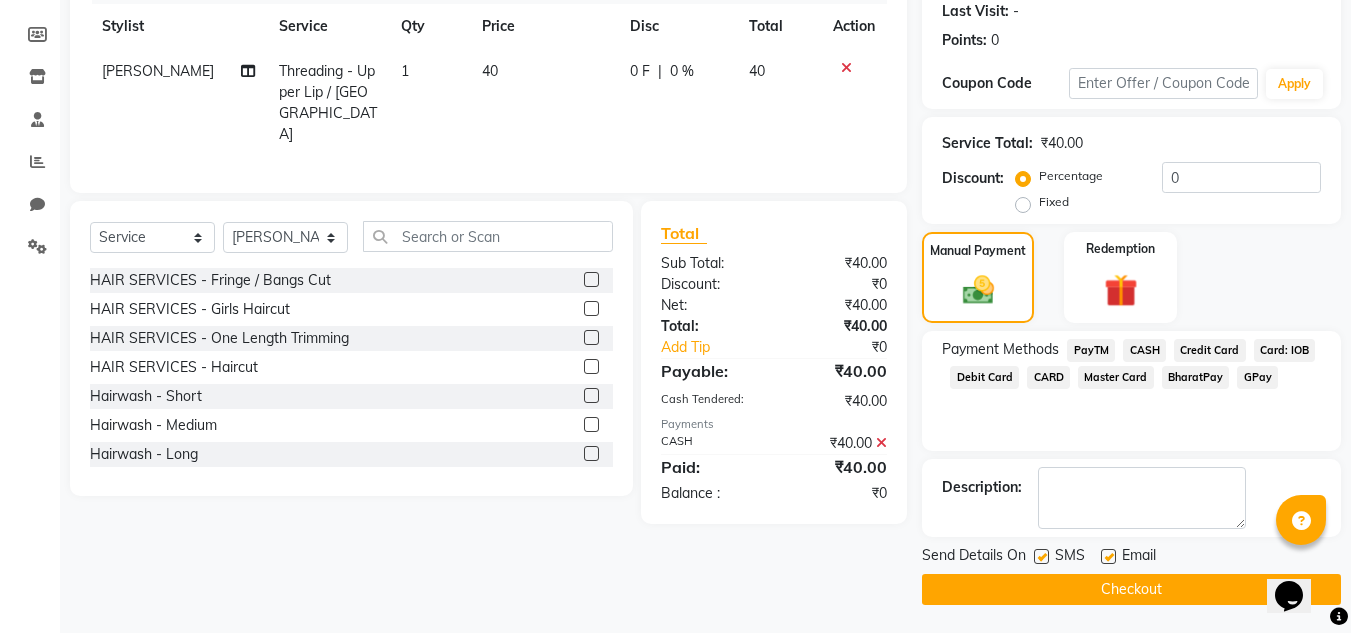 scroll, scrollTop: 283, scrollLeft: 0, axis: vertical 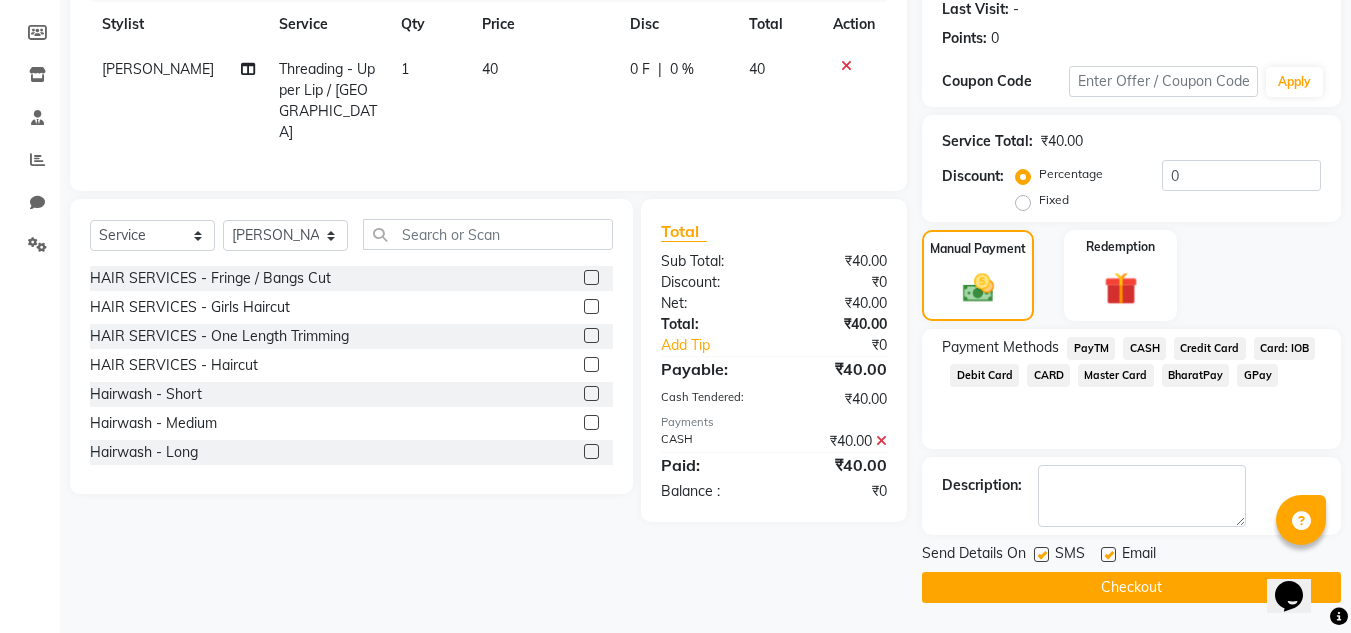 click on "Checkout" 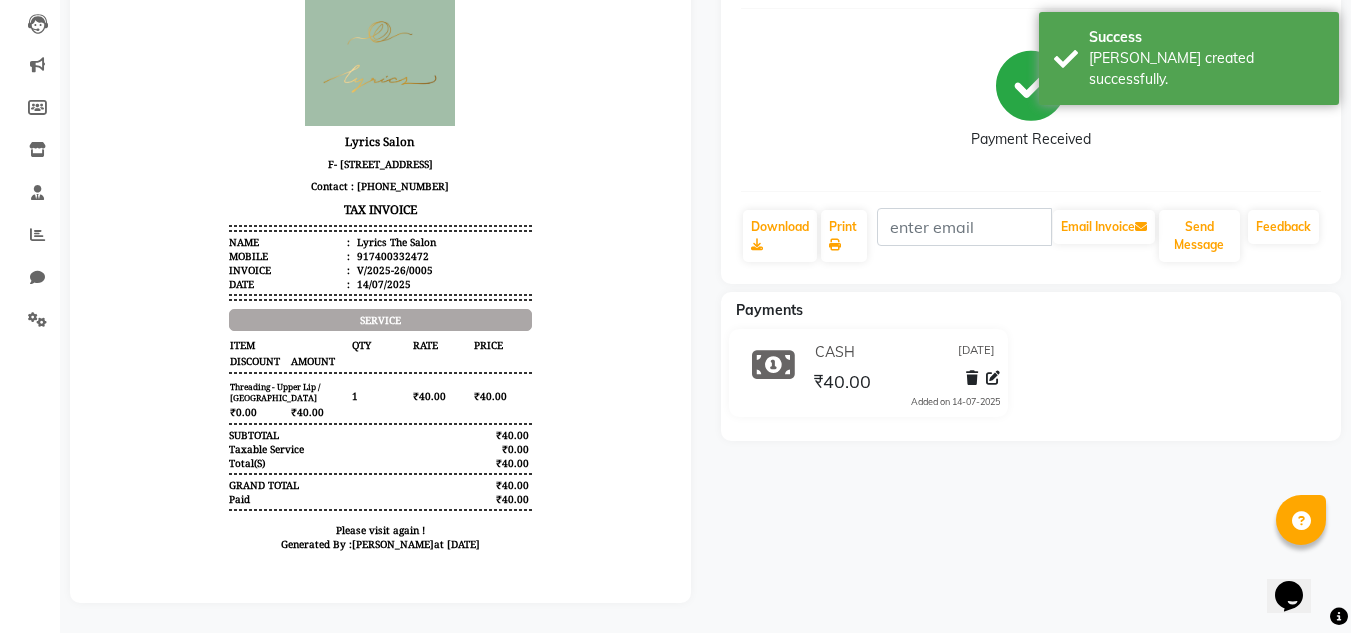 scroll, scrollTop: 223, scrollLeft: 0, axis: vertical 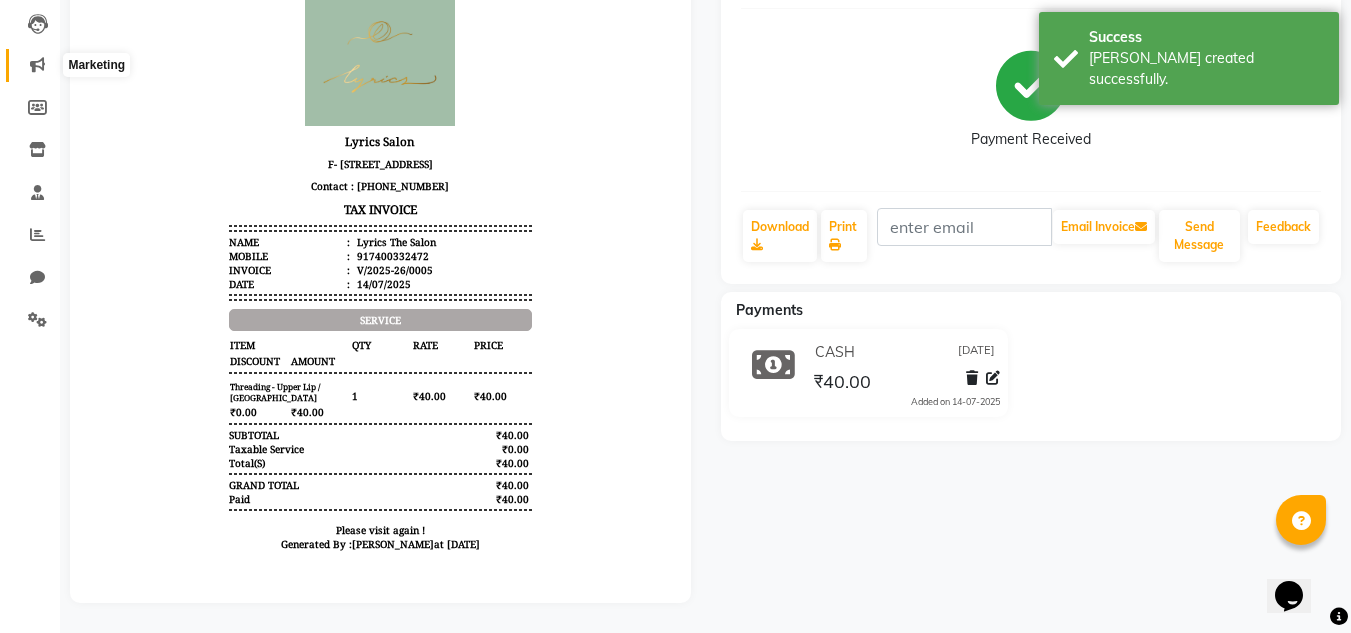 click 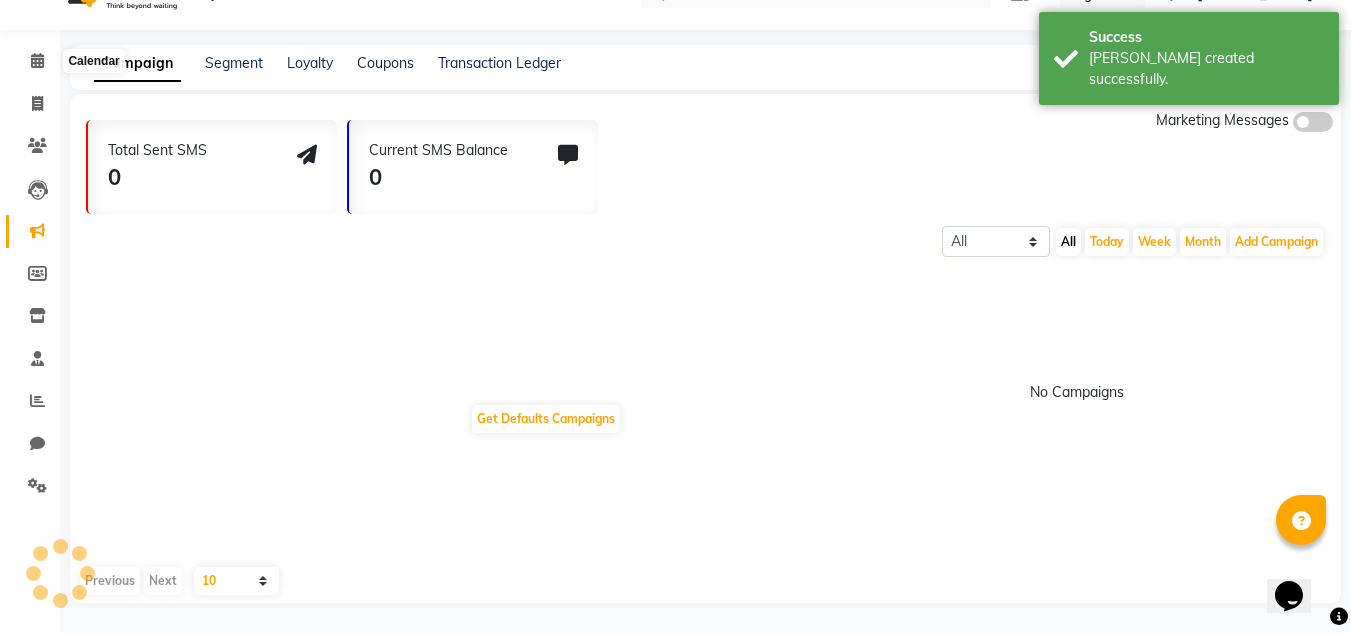 scroll, scrollTop: 42, scrollLeft: 0, axis: vertical 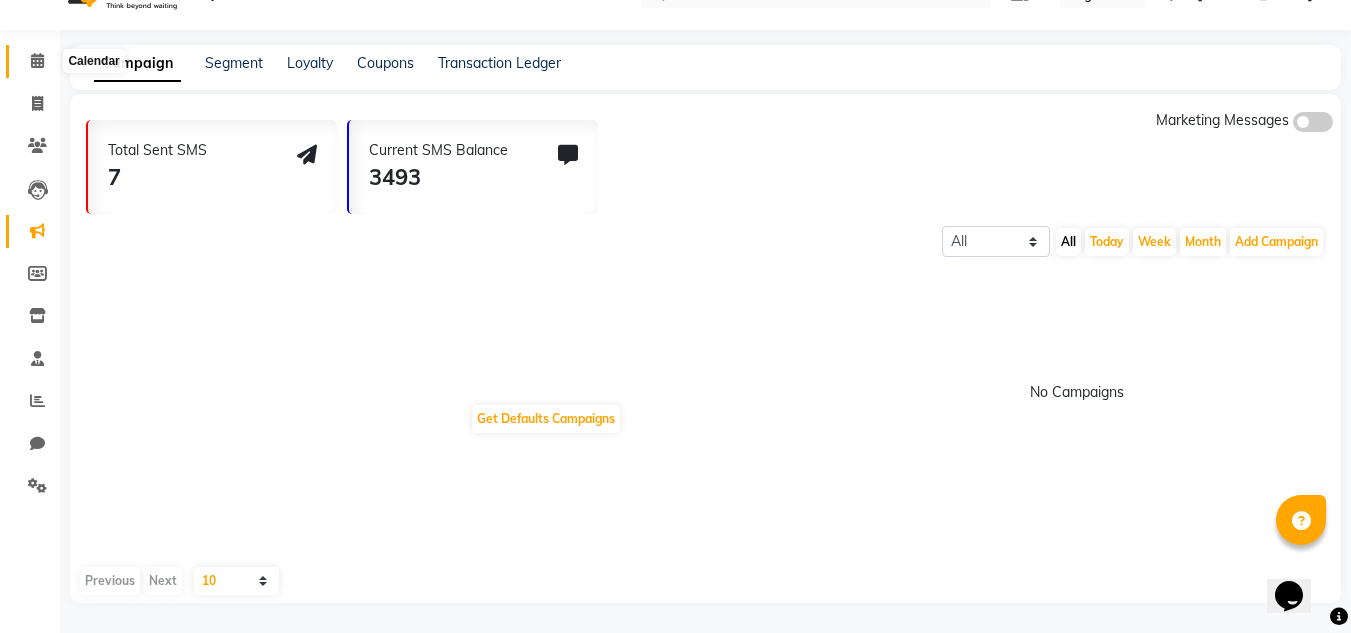 click 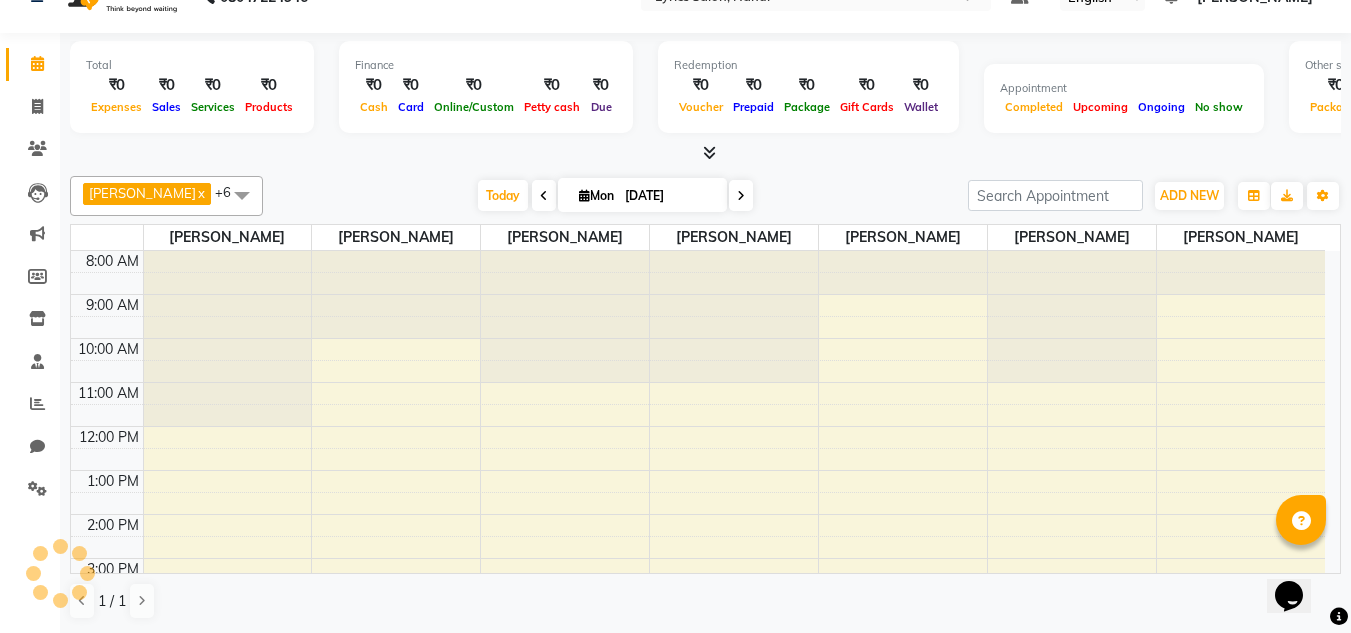 scroll, scrollTop: 0, scrollLeft: 0, axis: both 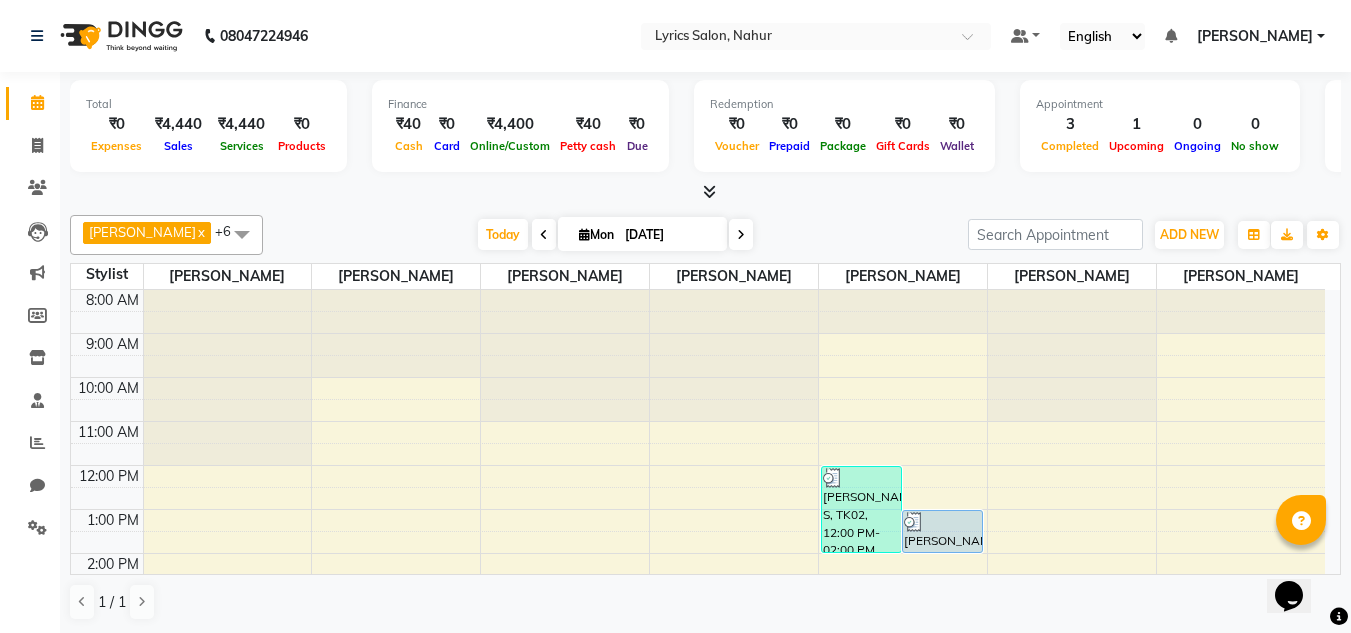 click at bounding box center (705, 192) 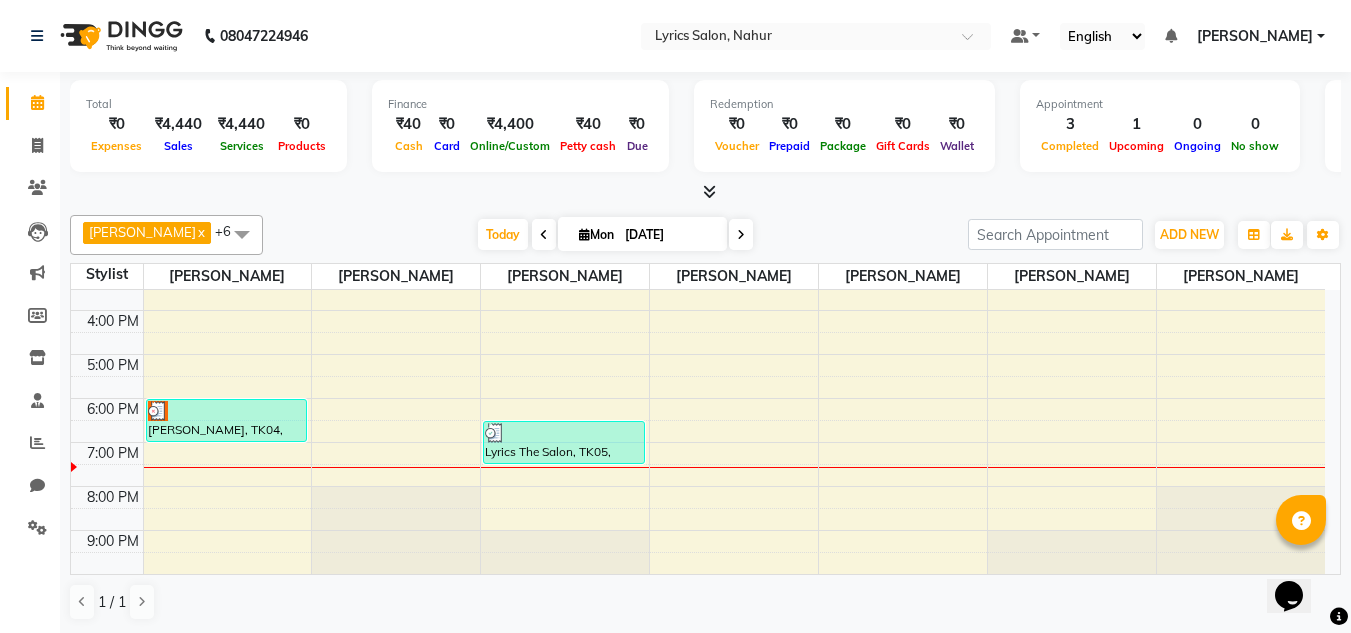 scroll, scrollTop: 360, scrollLeft: 0, axis: vertical 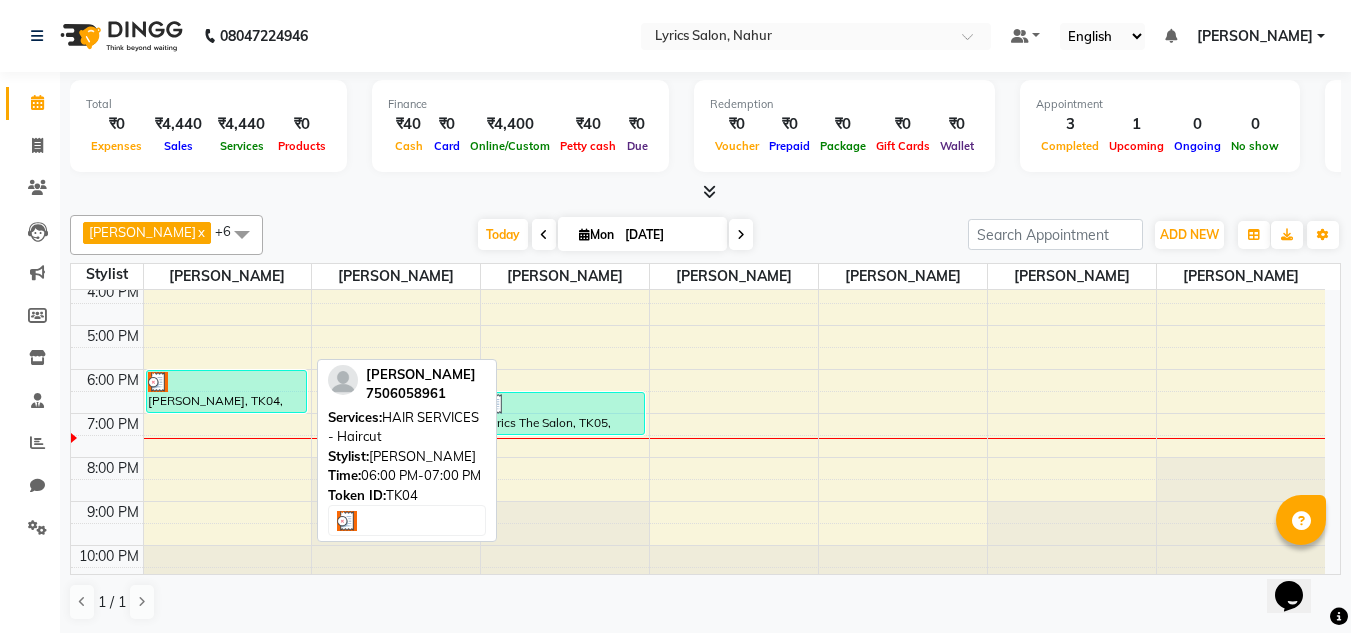 click at bounding box center (227, 382) 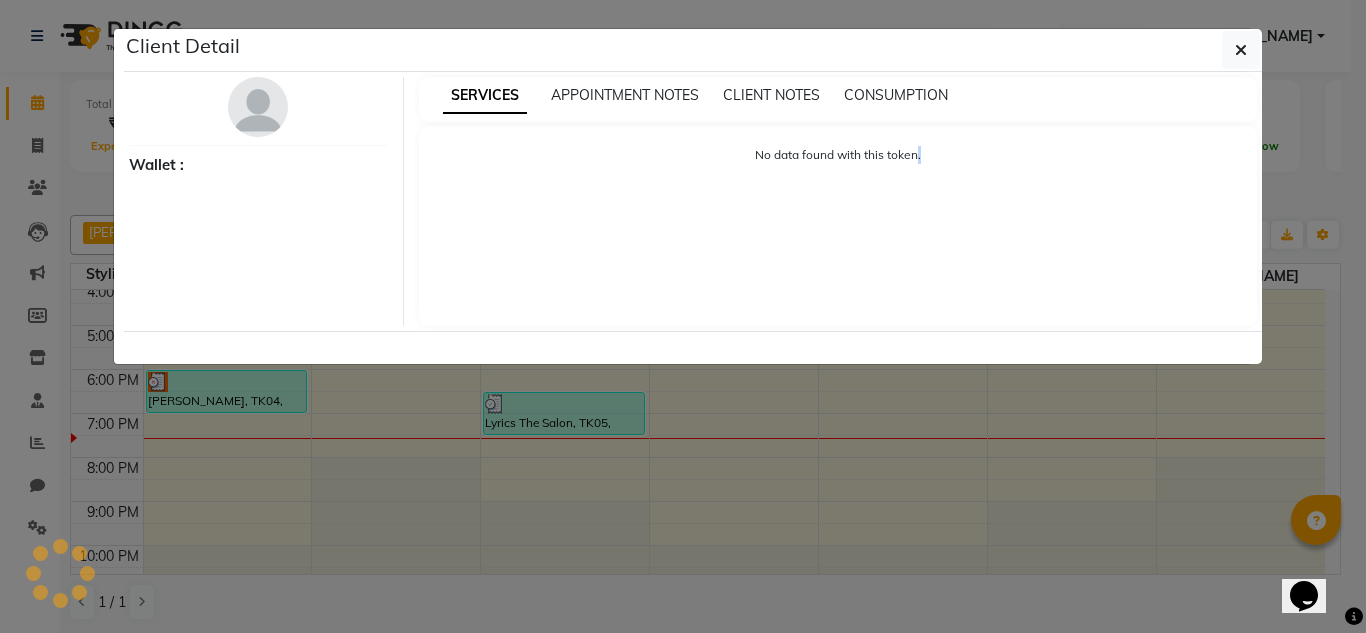 click on "Client Detail     Wallet : SERVICES APPOINTMENT NOTES CLIENT NOTES CONSUMPTION No data found with this token." 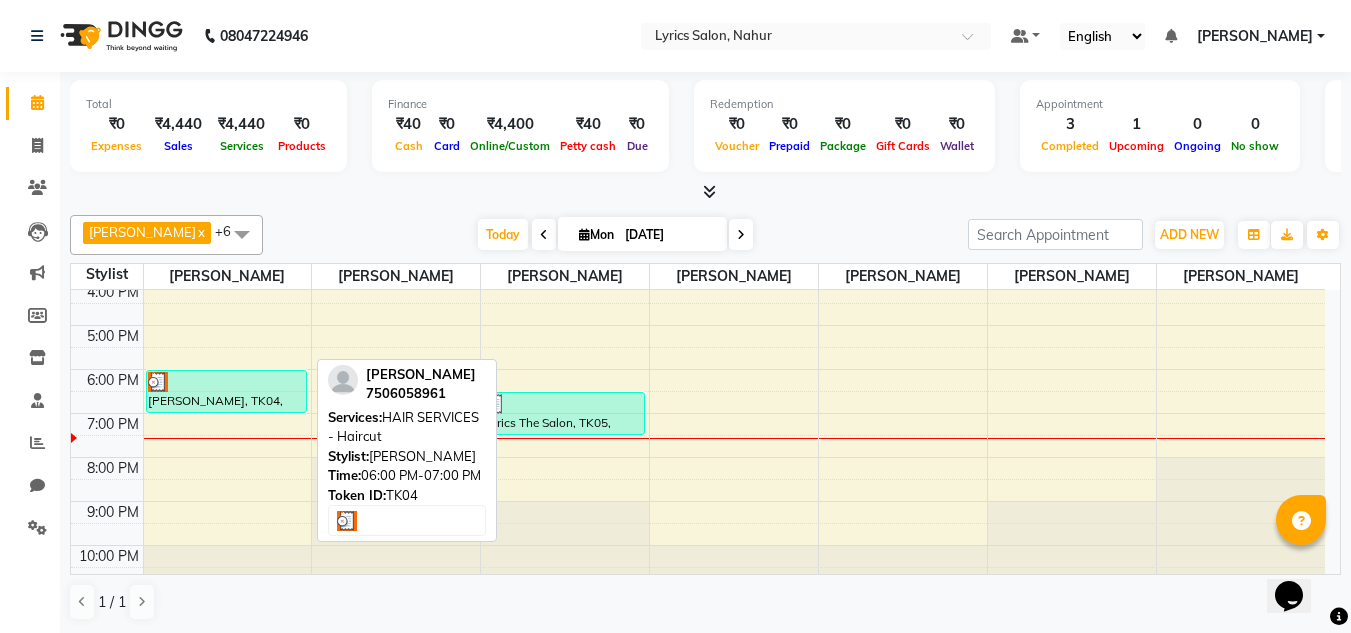 click at bounding box center [227, 382] 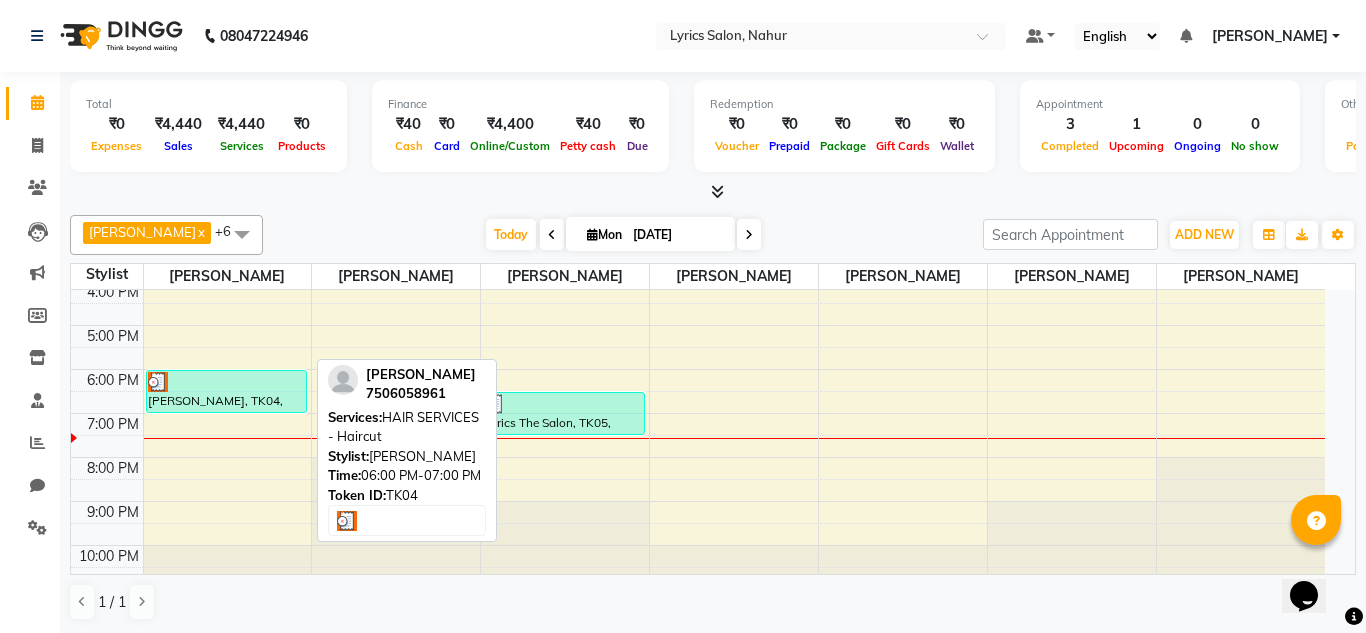 select on "3" 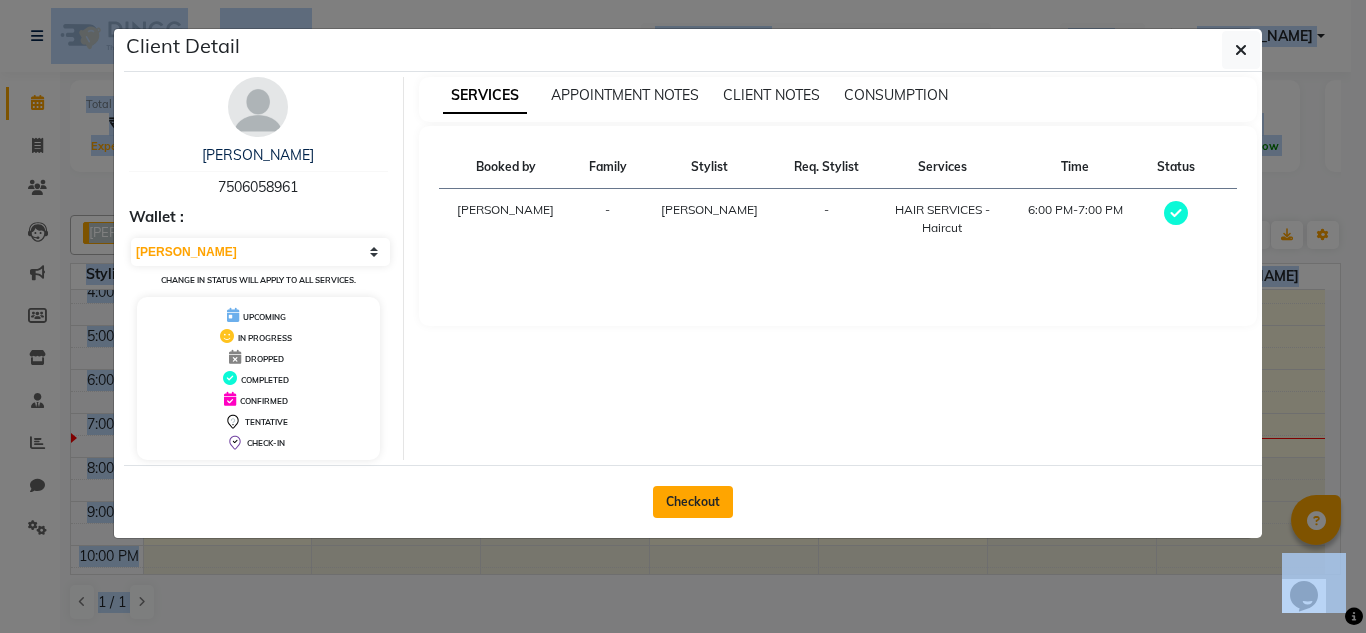 click on "Checkout" 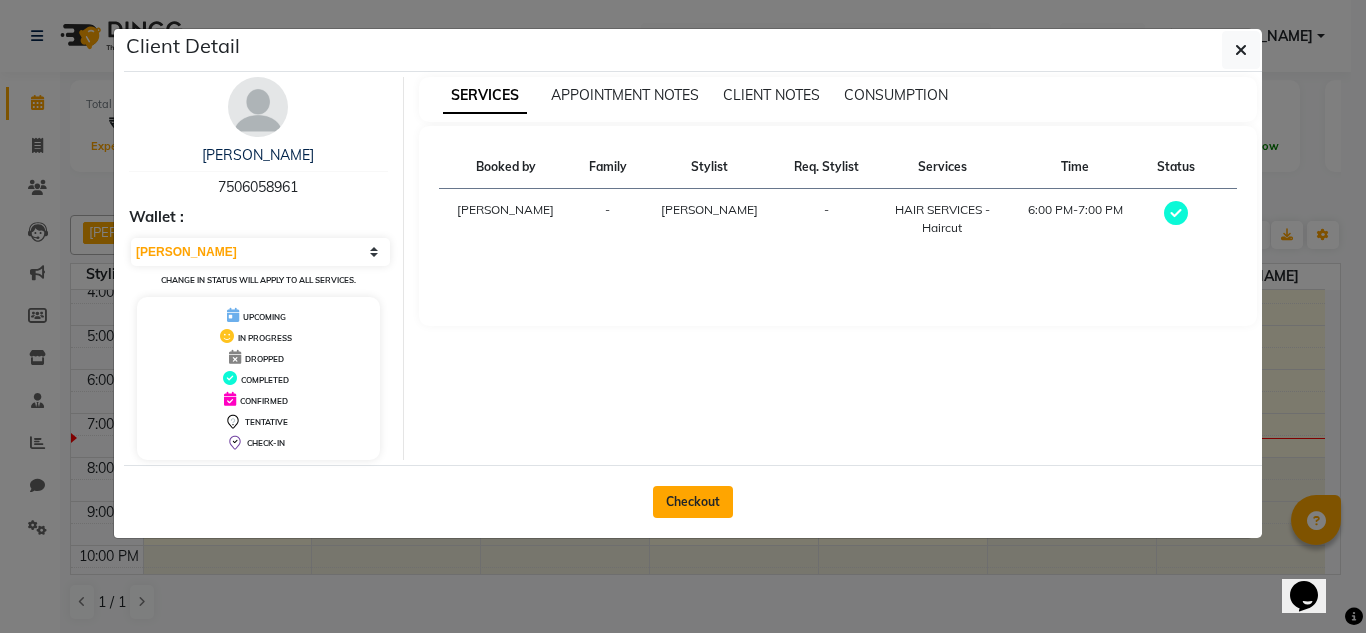 select on "8608" 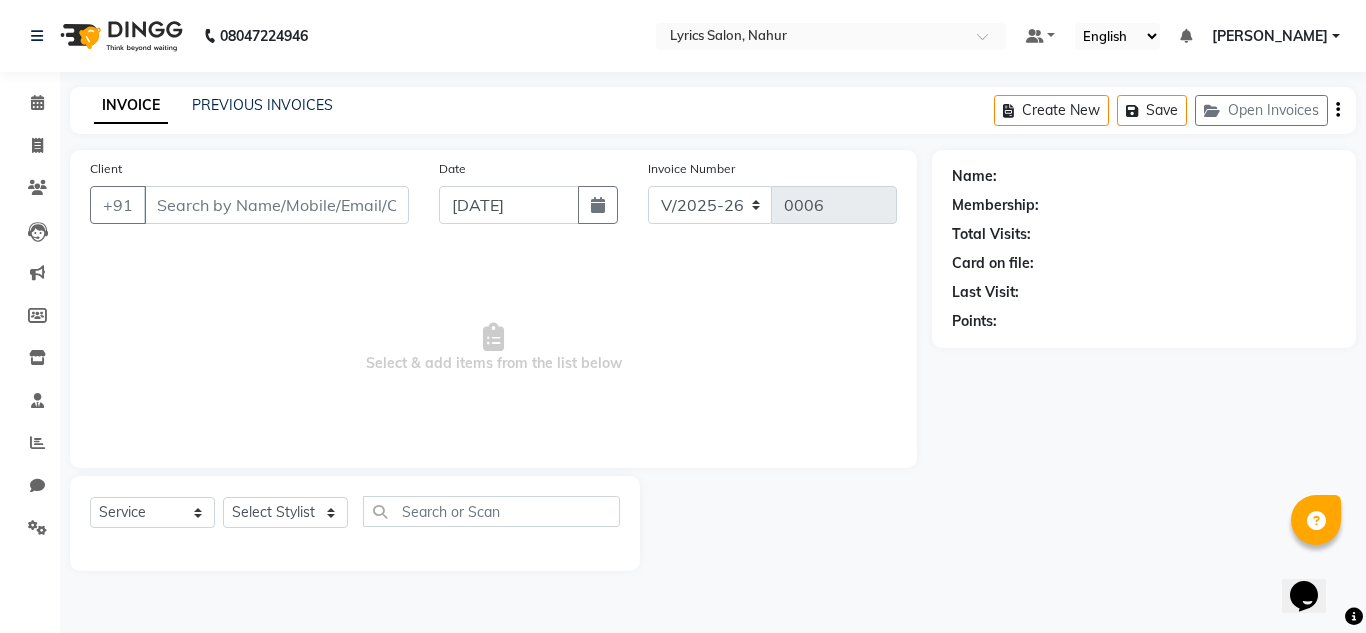 type on "7506058961" 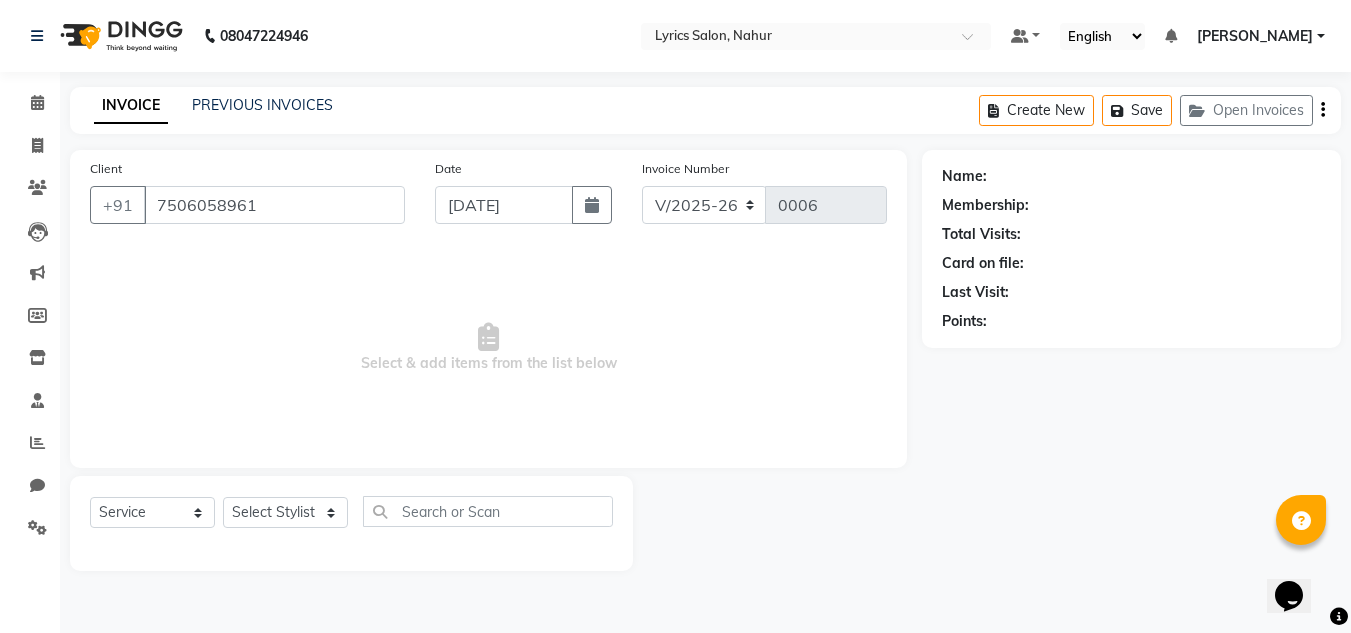 select on "85765" 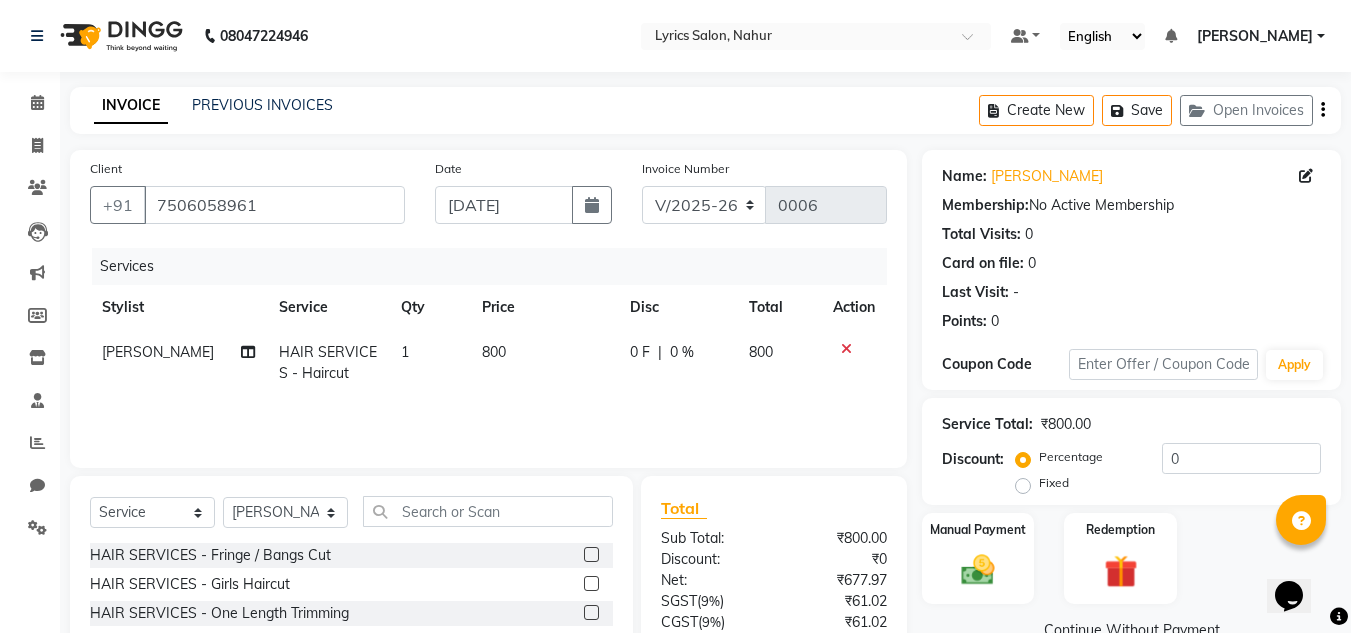 click on "[PERSON_NAME]" 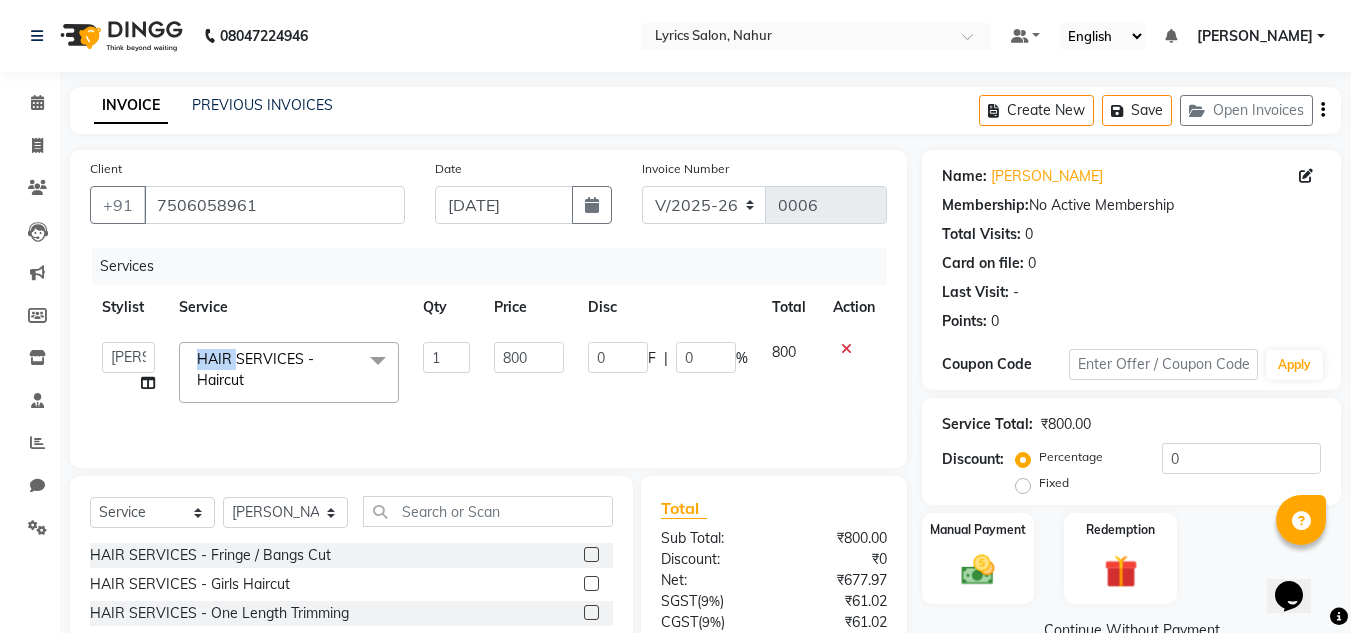 click on "HAIR SERVICES - Haircut" 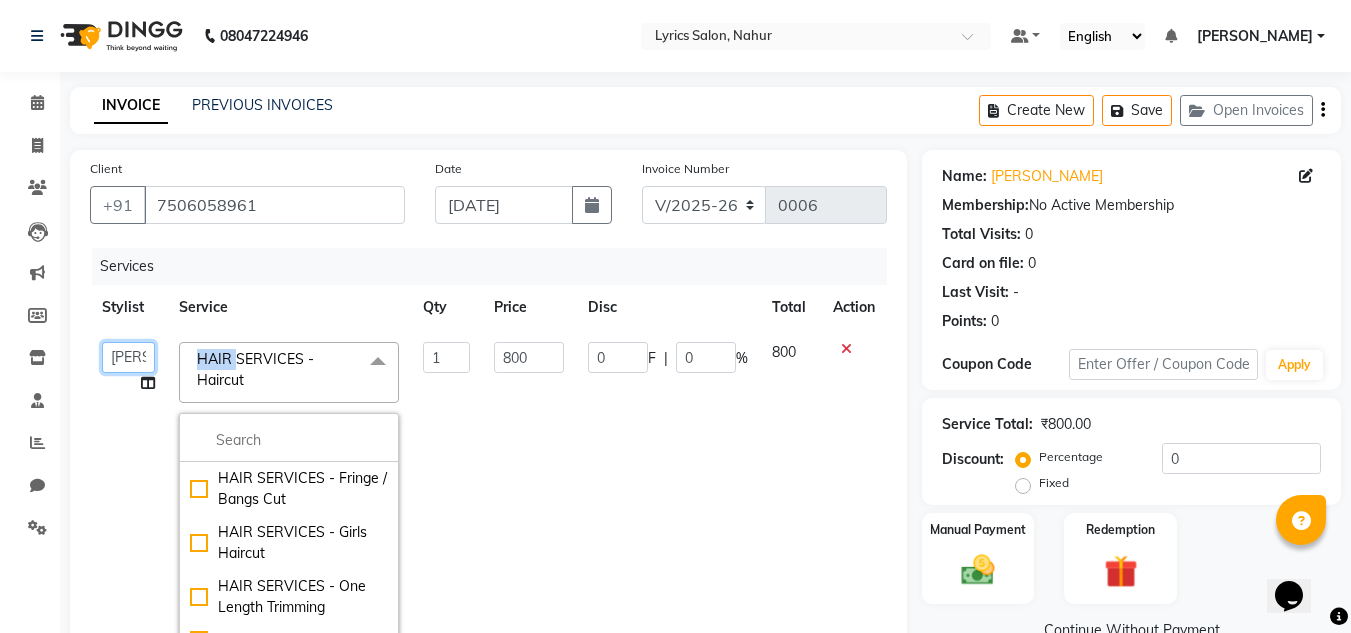 click on "[PERSON_NAME]	   [PERSON_NAME]	   KAJAL JATHE	   [PERSON_NAME]	   [PERSON_NAME]	   [PERSON_NAME]	   [PERSON_NAME]	   [PERSON_NAME]	   [PERSON_NAME] [PERSON_NAME] [PERSON_NAME]" 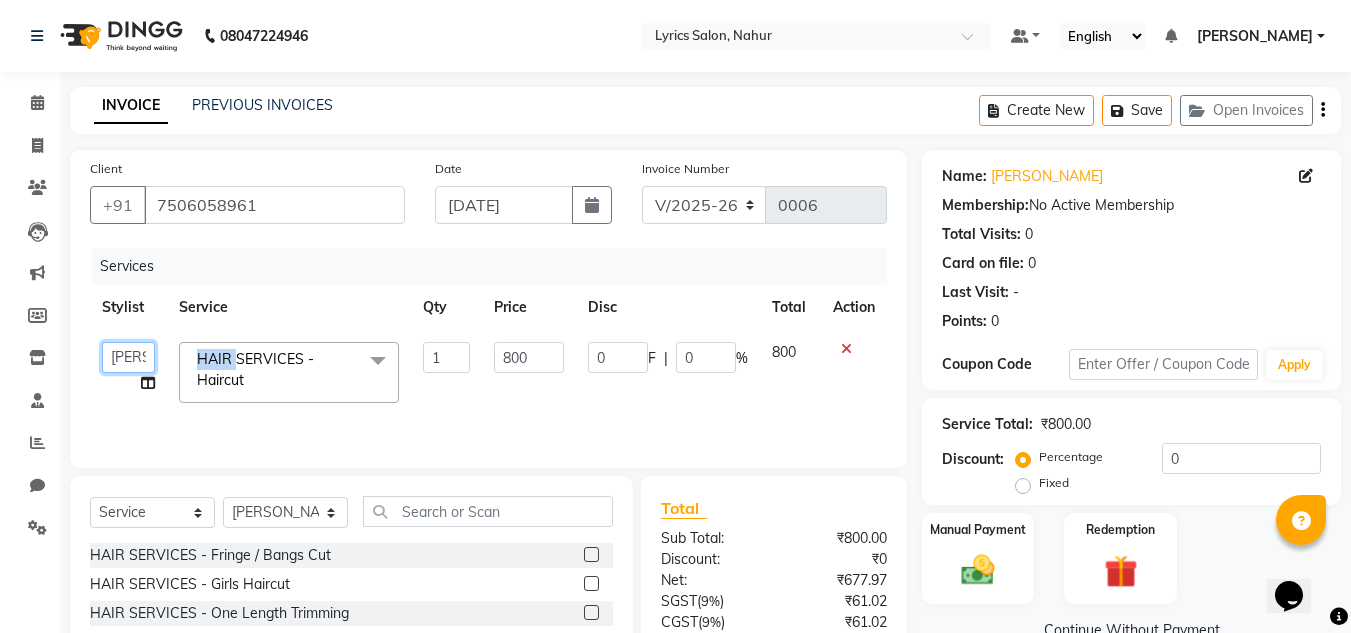 click on "[PERSON_NAME]	   [PERSON_NAME]	   KAJAL JATHE	   [PERSON_NAME]	   [PERSON_NAME]	   [PERSON_NAME]	   [PERSON_NAME]	   [PERSON_NAME]	   [PERSON_NAME] [PERSON_NAME] [PERSON_NAME]" 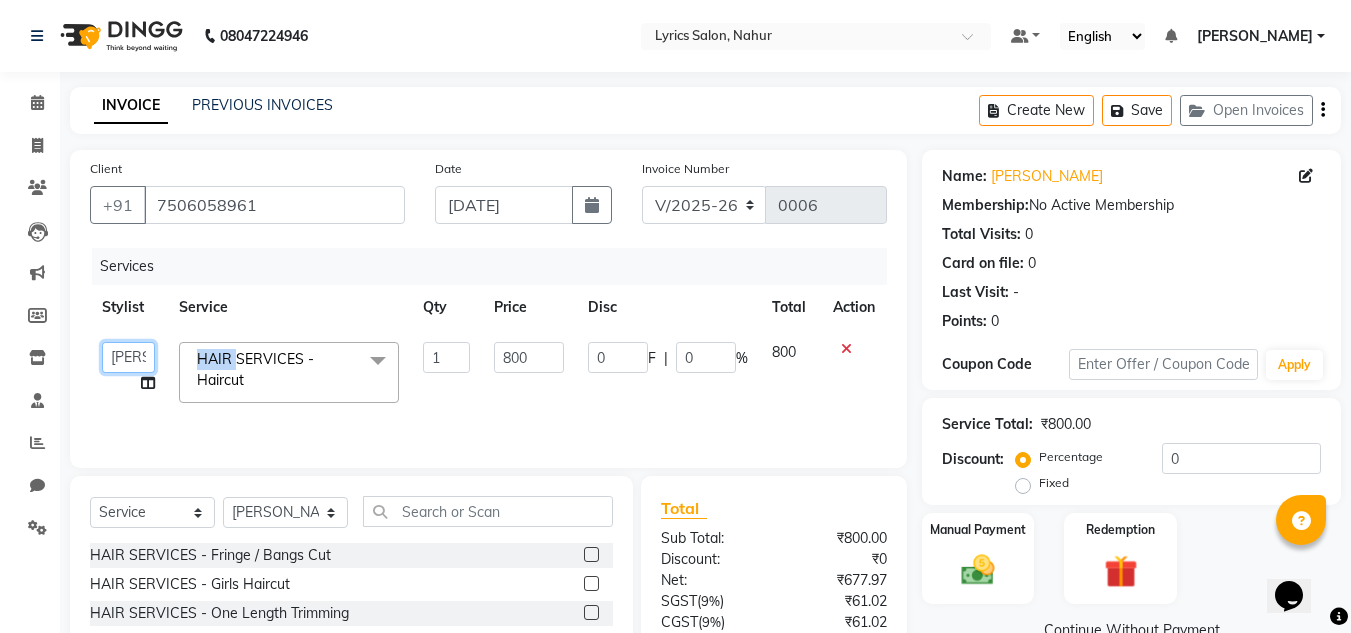 click on "[PERSON_NAME]	   [PERSON_NAME]	   KAJAL JATHE	   [PERSON_NAME]	   [PERSON_NAME]	   [PERSON_NAME]	   [PERSON_NAME]	   [PERSON_NAME]	   [PERSON_NAME] [PERSON_NAME] [PERSON_NAME]" 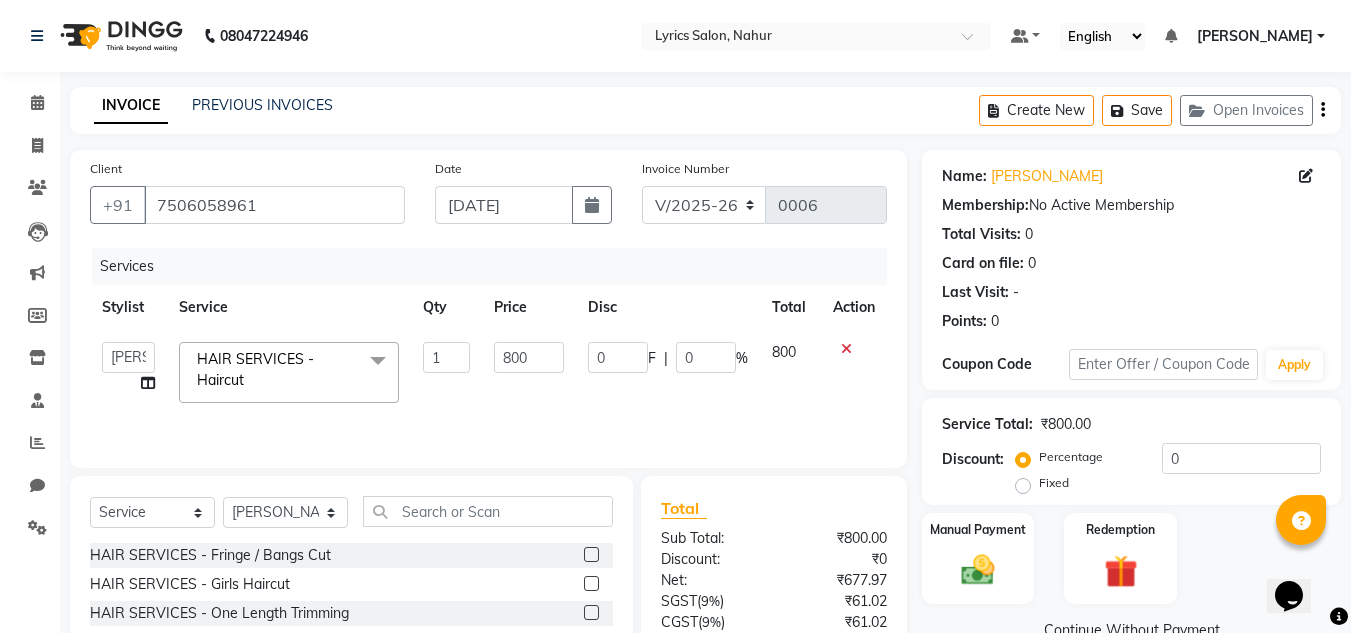select on "85842" 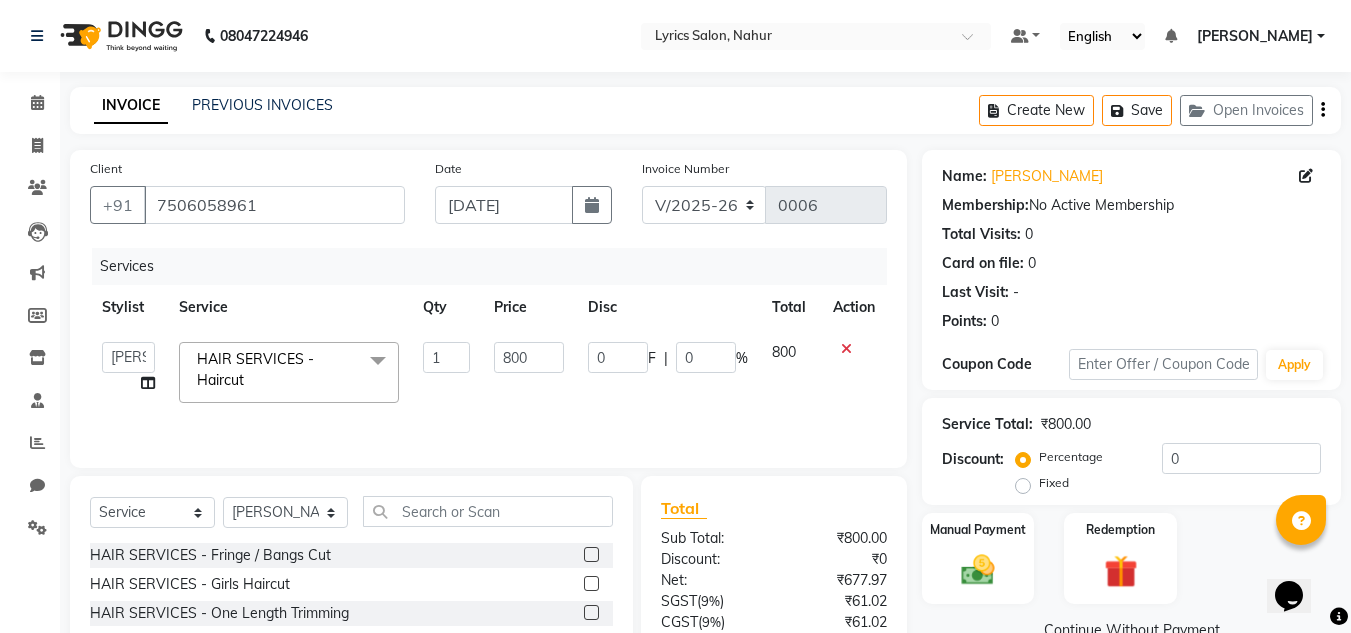click 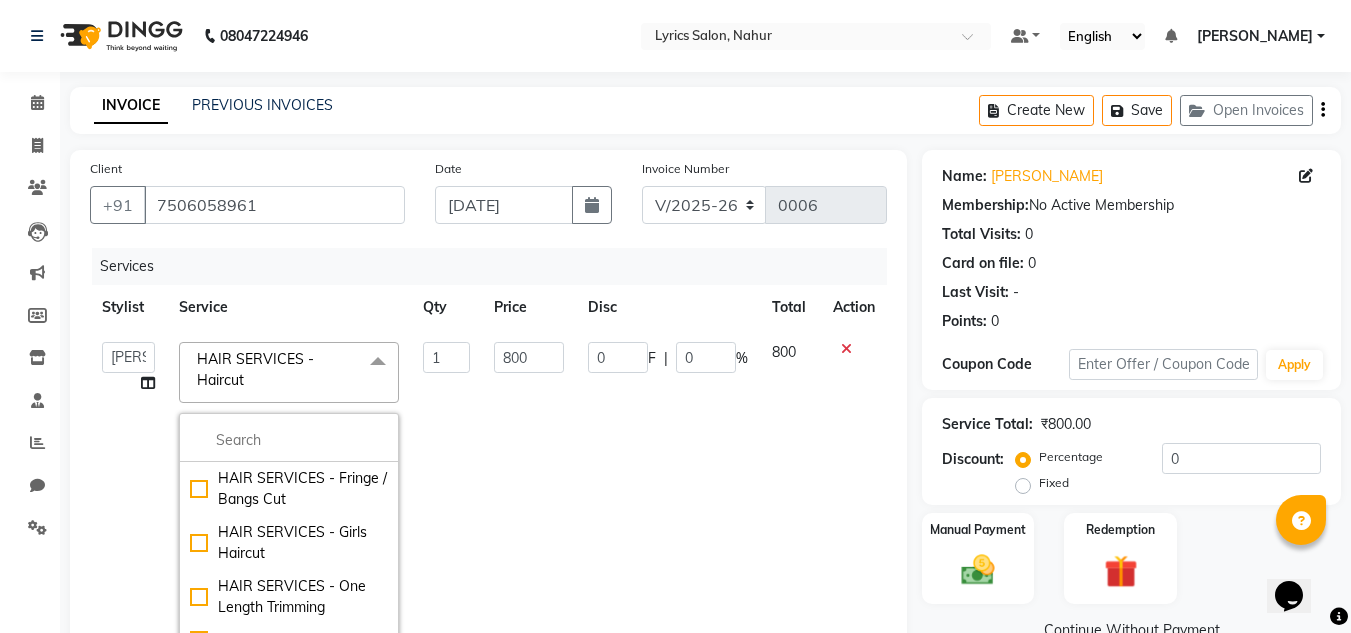 click on "800" 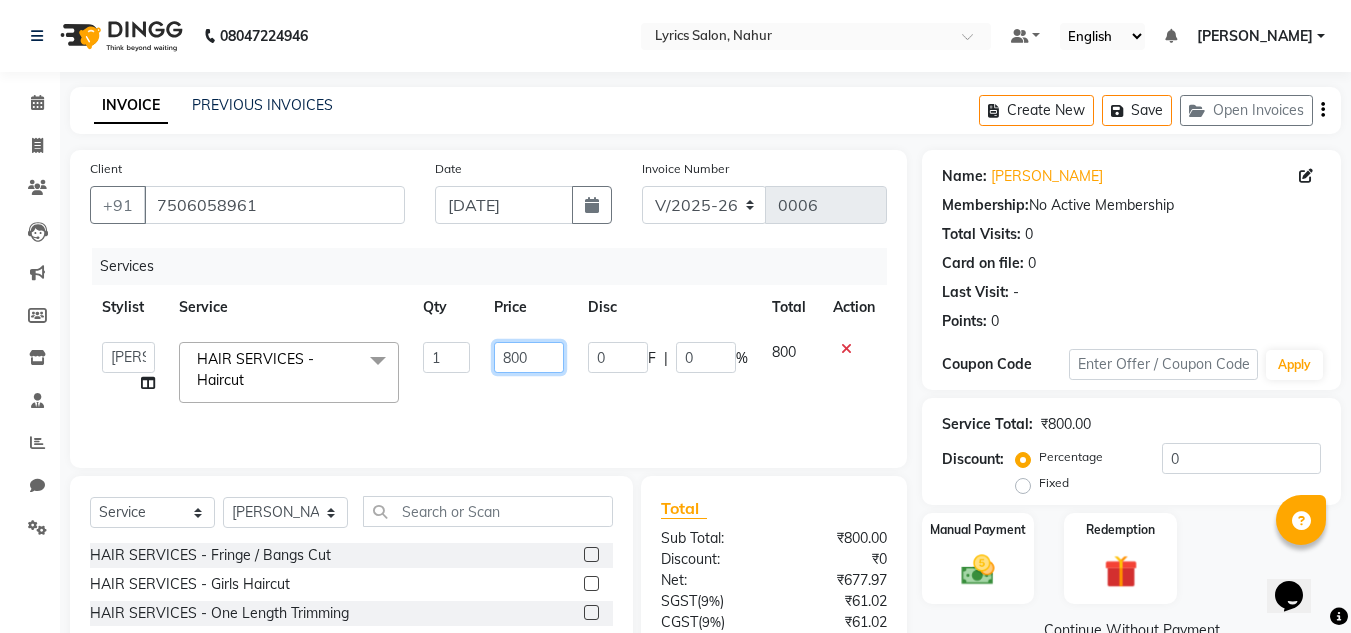 click on "800" 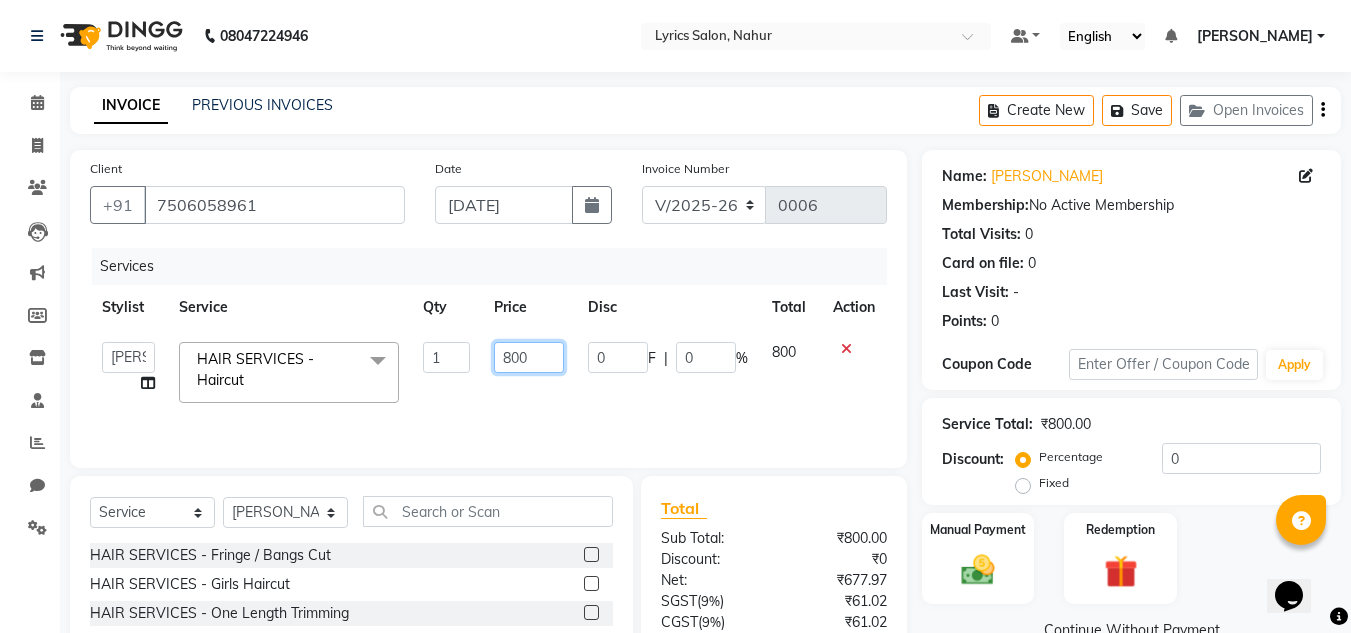 click on "800" 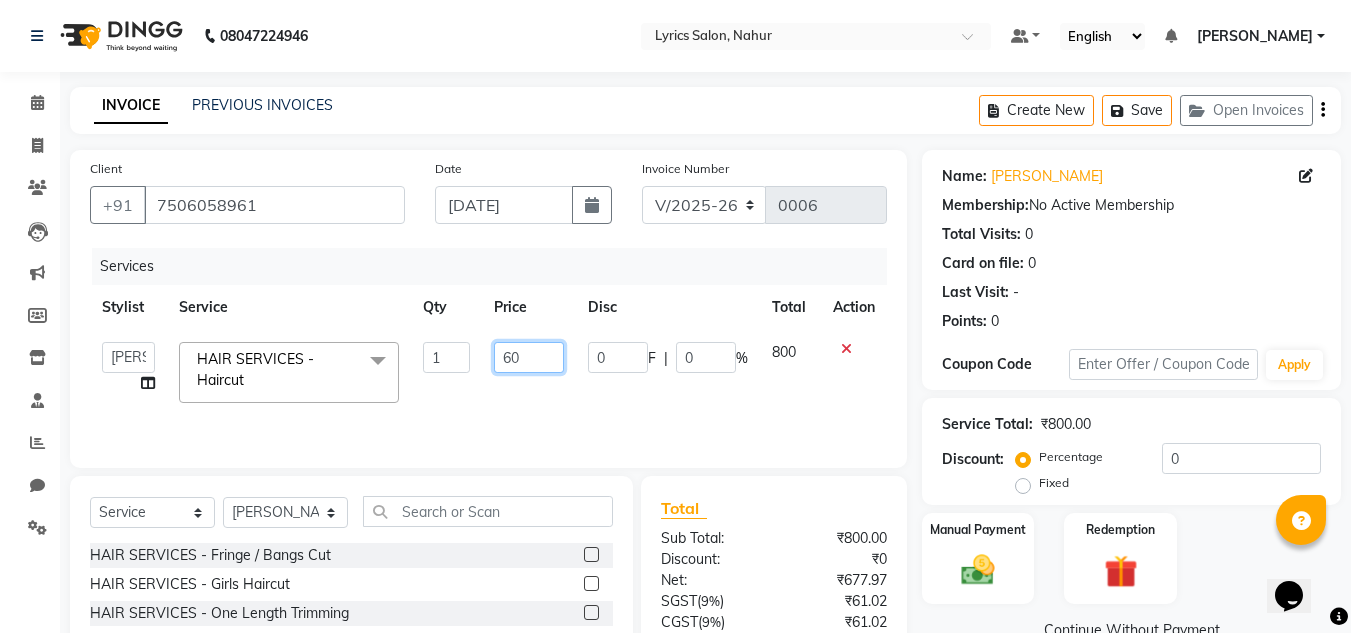 type on "600" 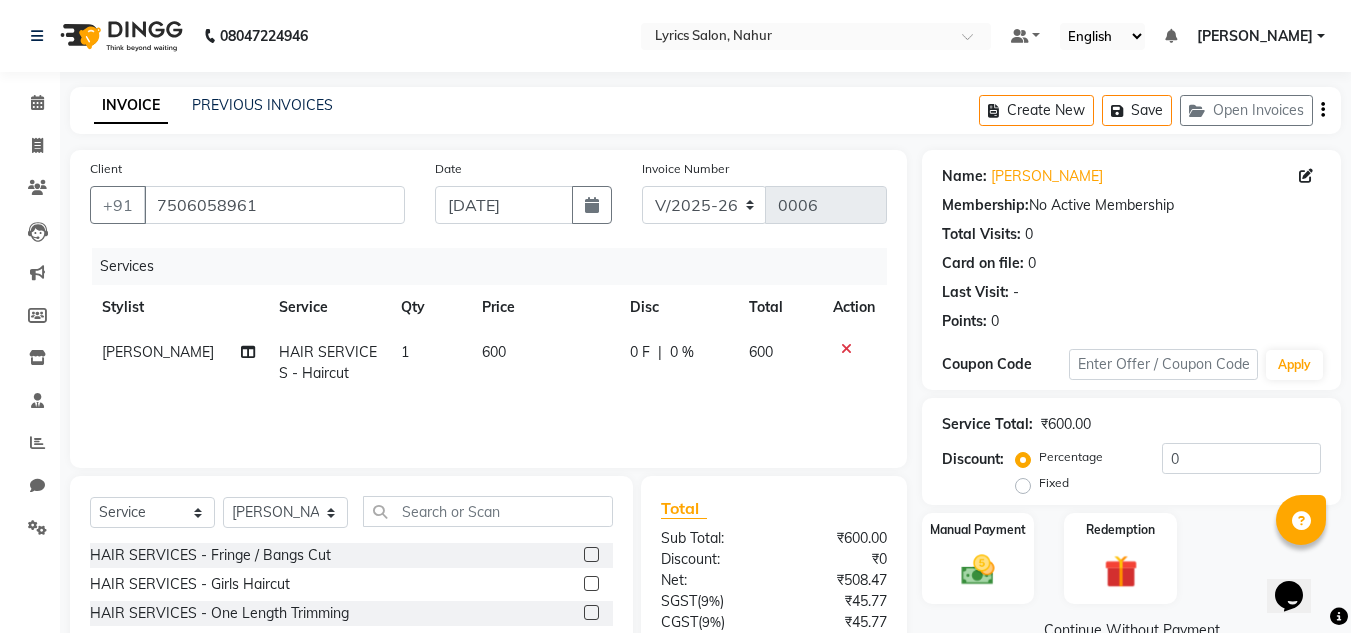 click on "0 F | 0 %" 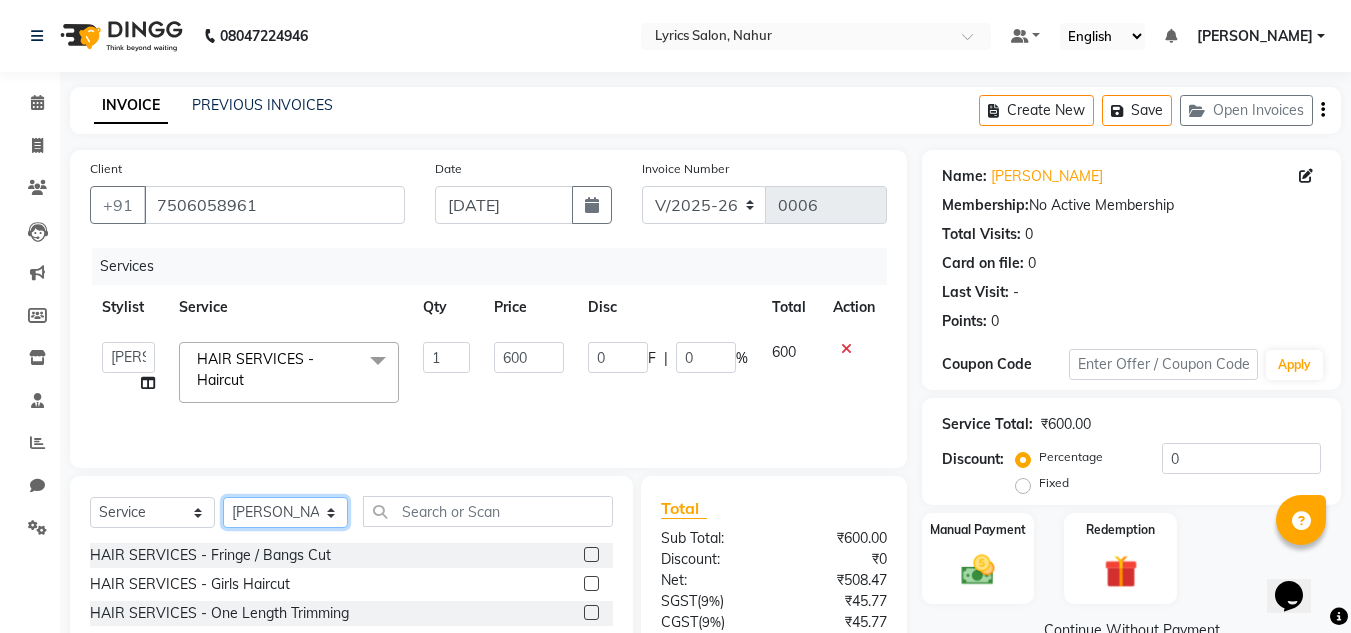click on "Select Stylist [PERSON_NAME]	 [PERSON_NAME]	 [PERSON_NAME] JATHE	 [PERSON_NAME]	 [PERSON_NAME]	 [PERSON_NAME]	 [PERSON_NAME]	 [PERSON_NAME]	 [PERSON_NAME] [PERSON_NAME] [PERSON_NAME]" 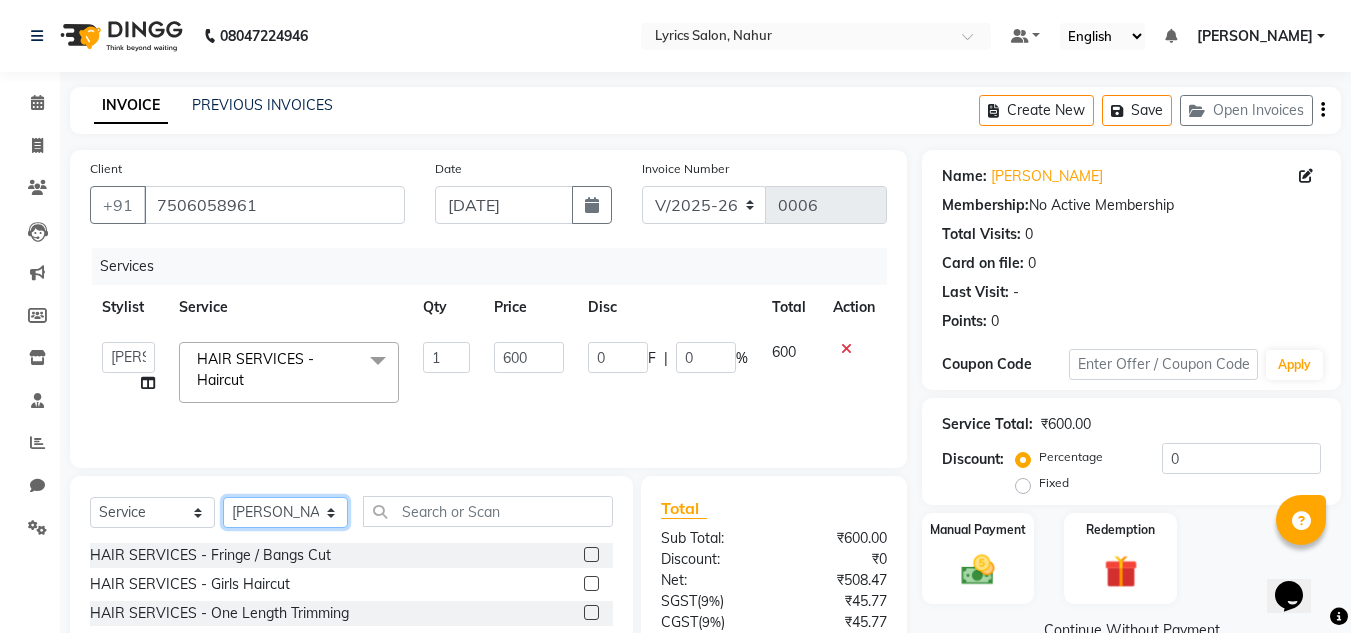 select on "85843" 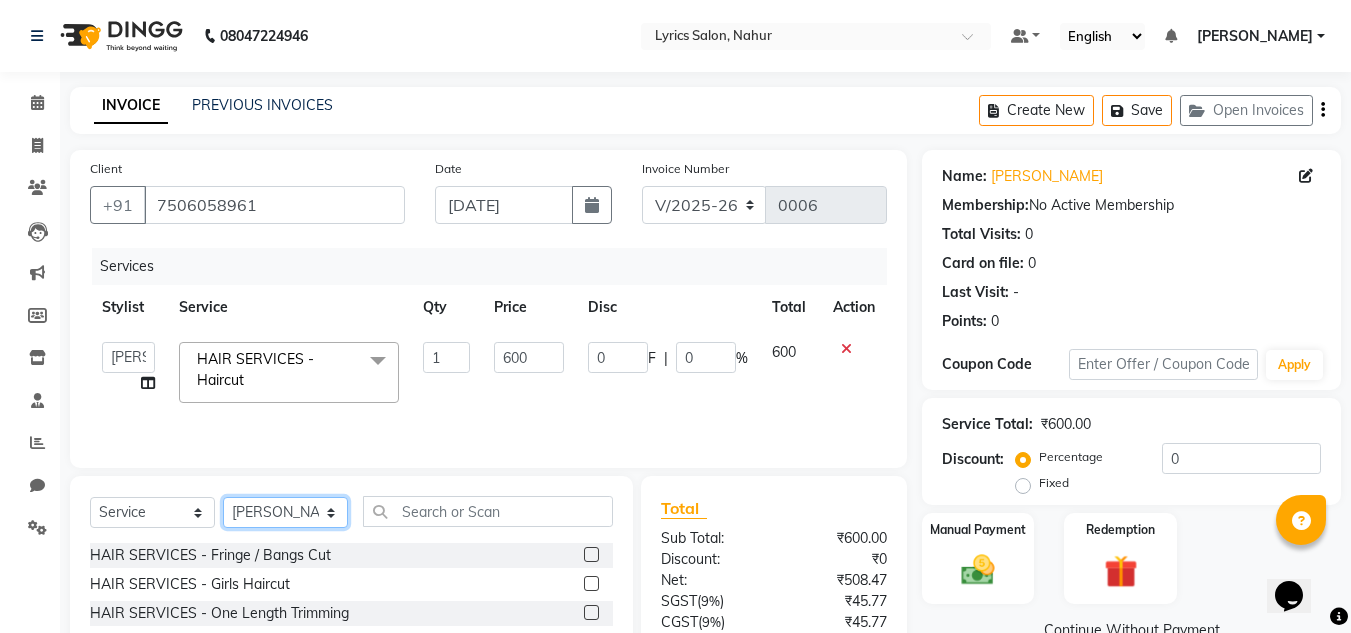 click on "Select Stylist [PERSON_NAME]	 [PERSON_NAME]	 [PERSON_NAME] JATHE	 [PERSON_NAME]	 [PERSON_NAME]	 [PERSON_NAME]	 [PERSON_NAME]	 [PERSON_NAME]	 [PERSON_NAME] [PERSON_NAME] [PERSON_NAME]" 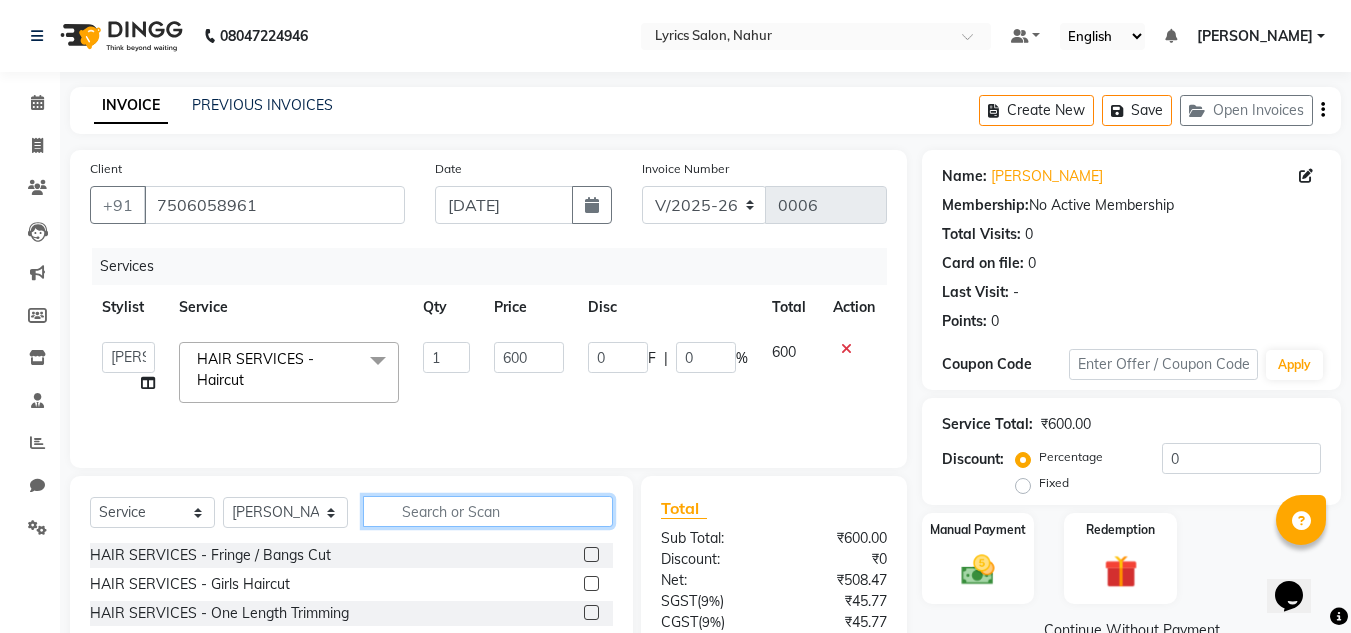 click 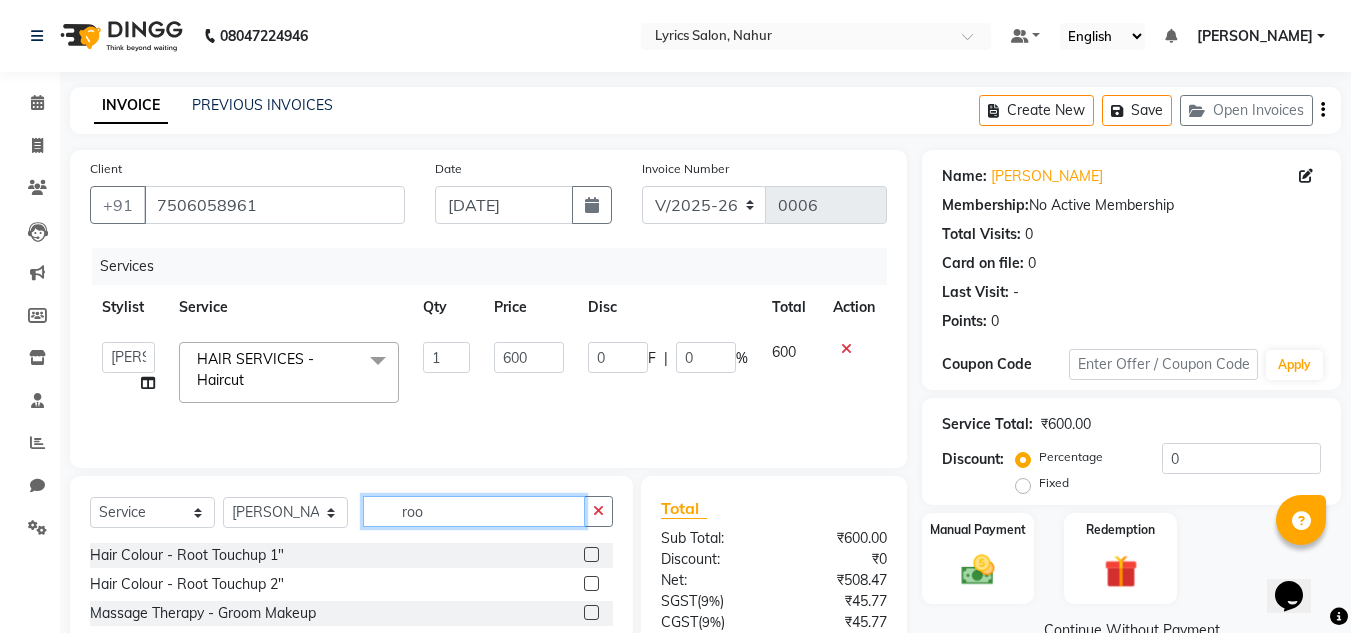 type on "roo" 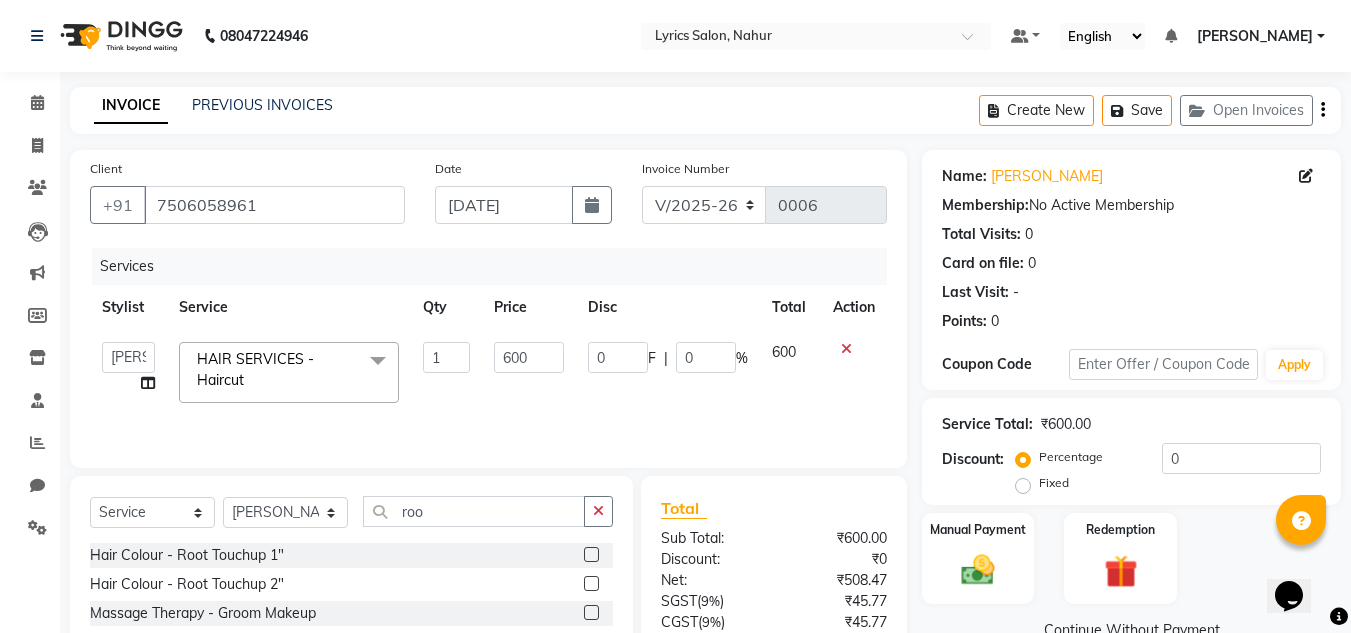 click 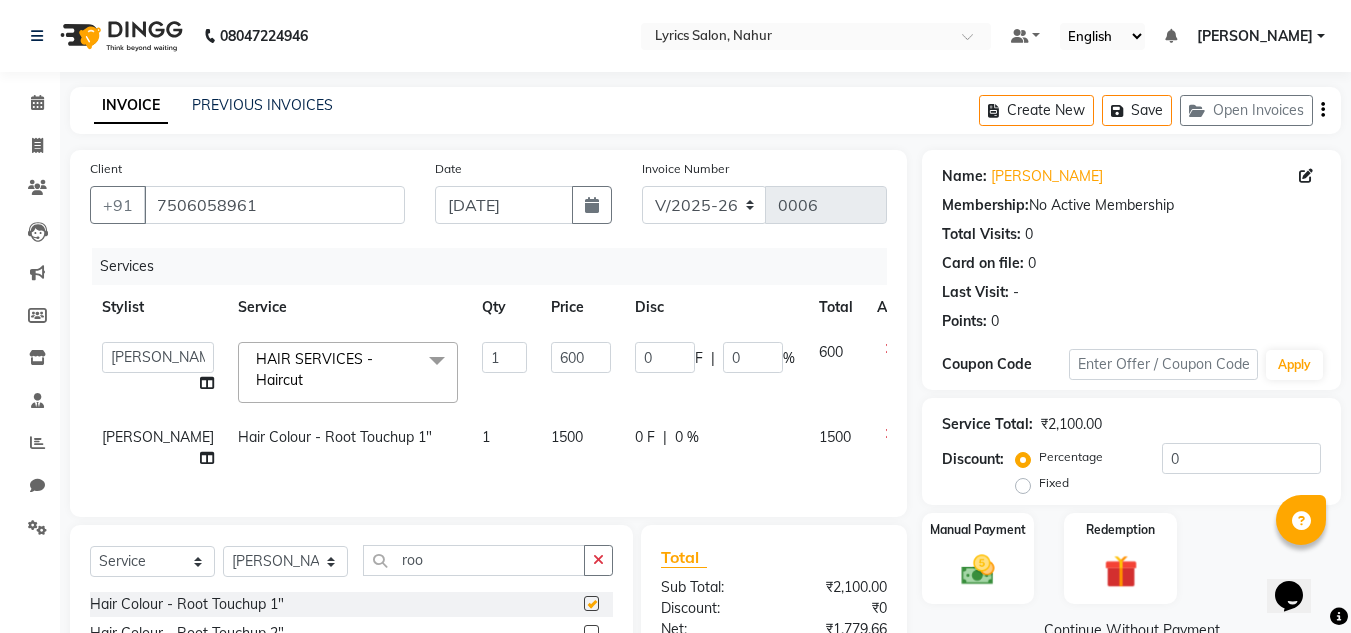 checkbox on "false" 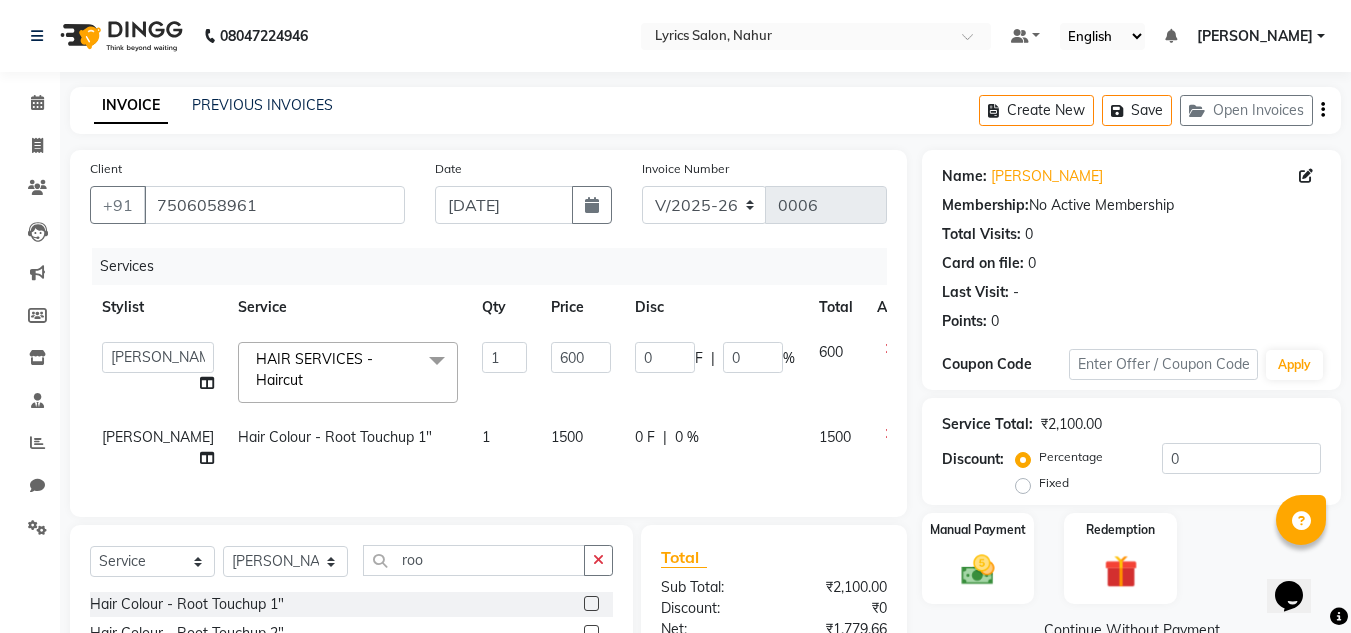 click on "Create New   Save   Open Invoices" 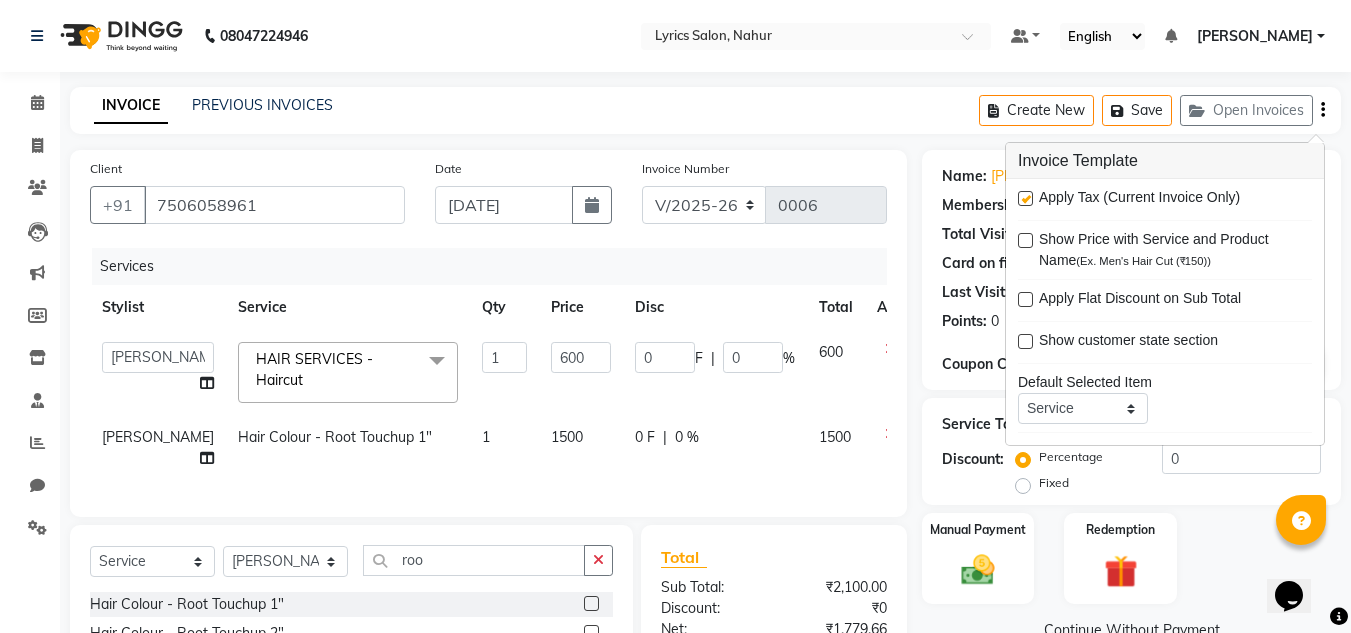 click at bounding box center [1025, 198] 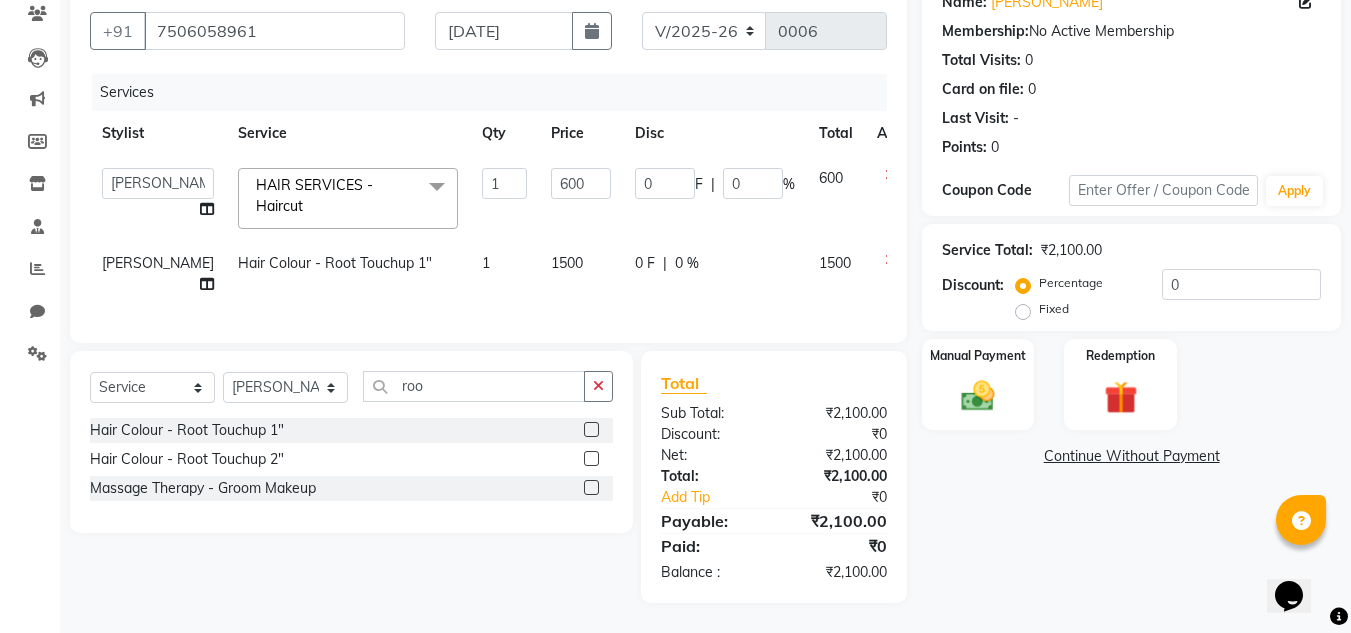 scroll, scrollTop: 210, scrollLeft: 0, axis: vertical 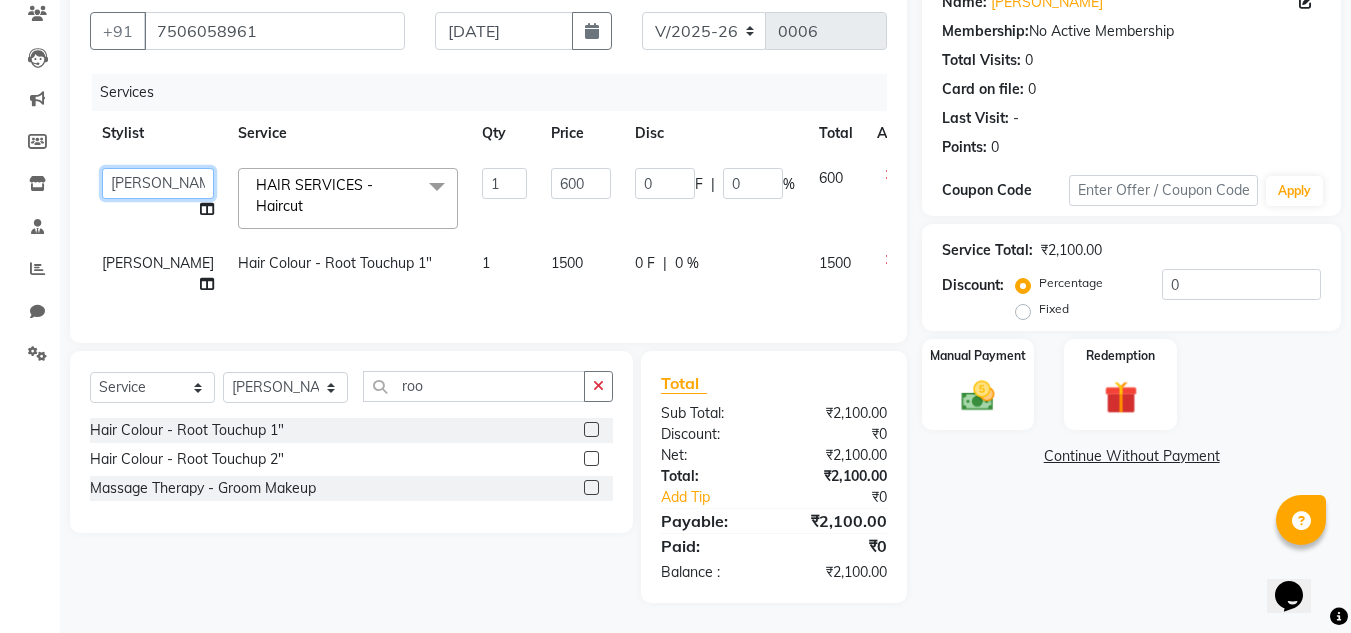 click on "[PERSON_NAME]	   [PERSON_NAME]	   KAJAL JATHE	   [PERSON_NAME]	   [PERSON_NAME]	   [PERSON_NAME]	   [PERSON_NAME]	   [PERSON_NAME]	   [PERSON_NAME] [PERSON_NAME] [PERSON_NAME]" 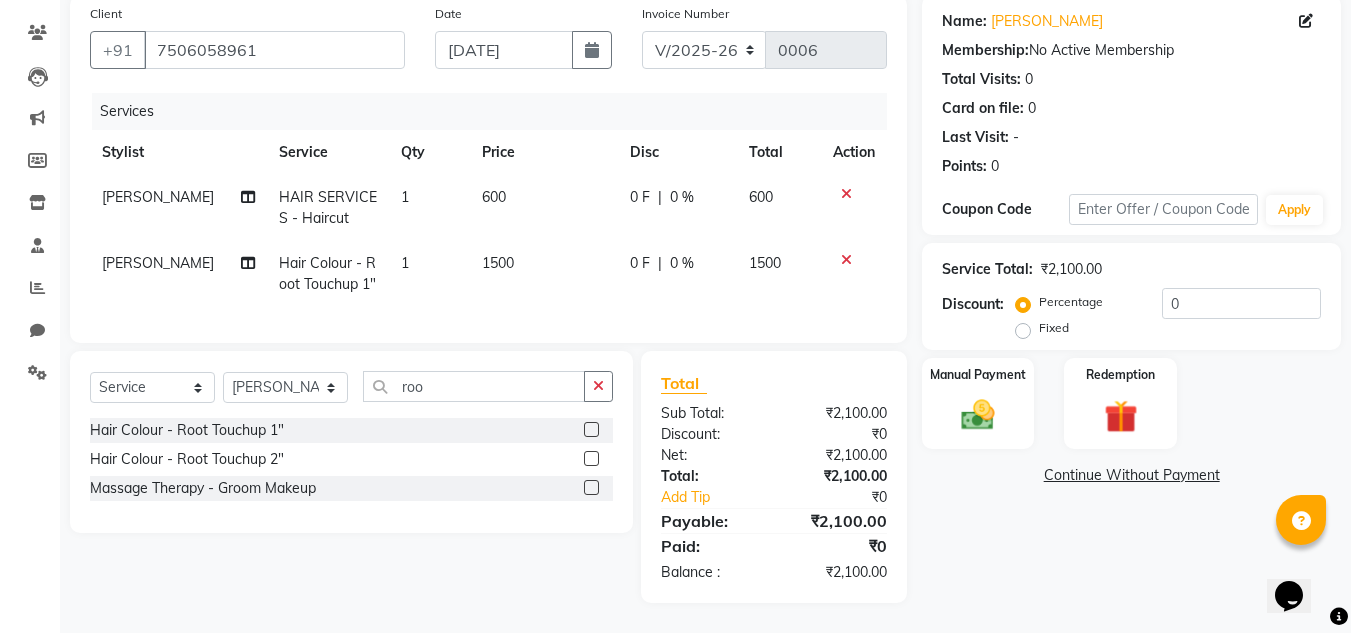 scroll, scrollTop: 170, scrollLeft: 0, axis: vertical 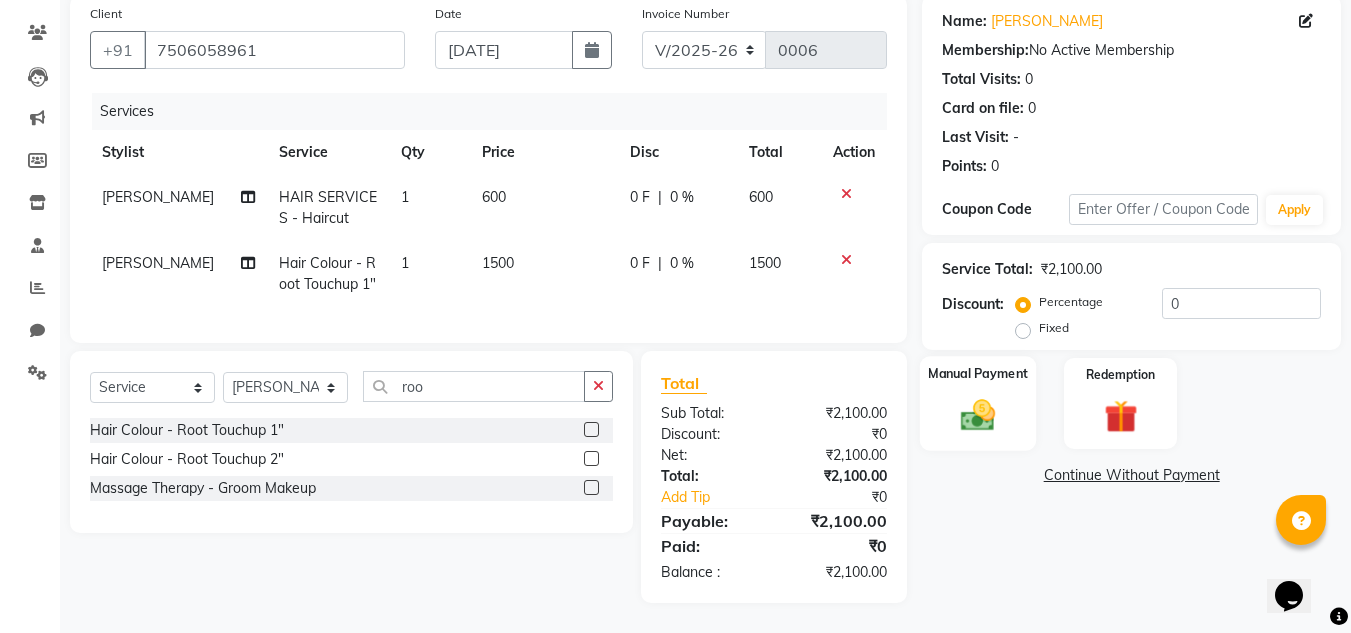 click on "Manual Payment" 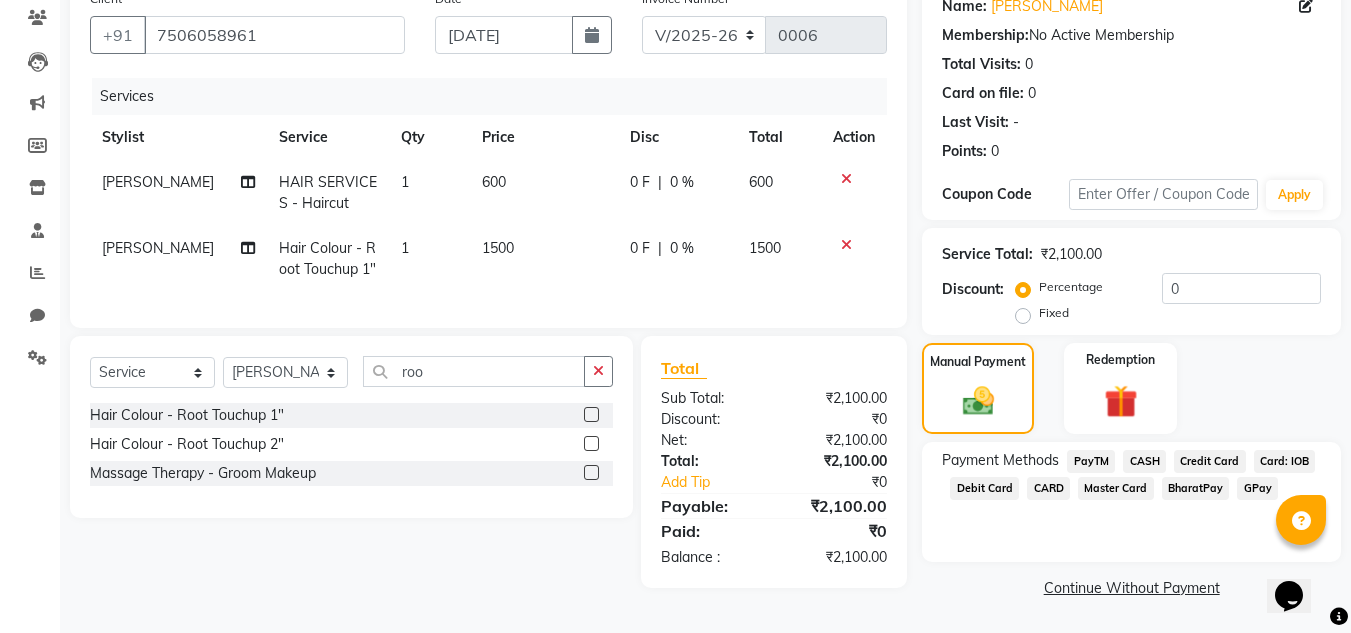 click on "GPay" 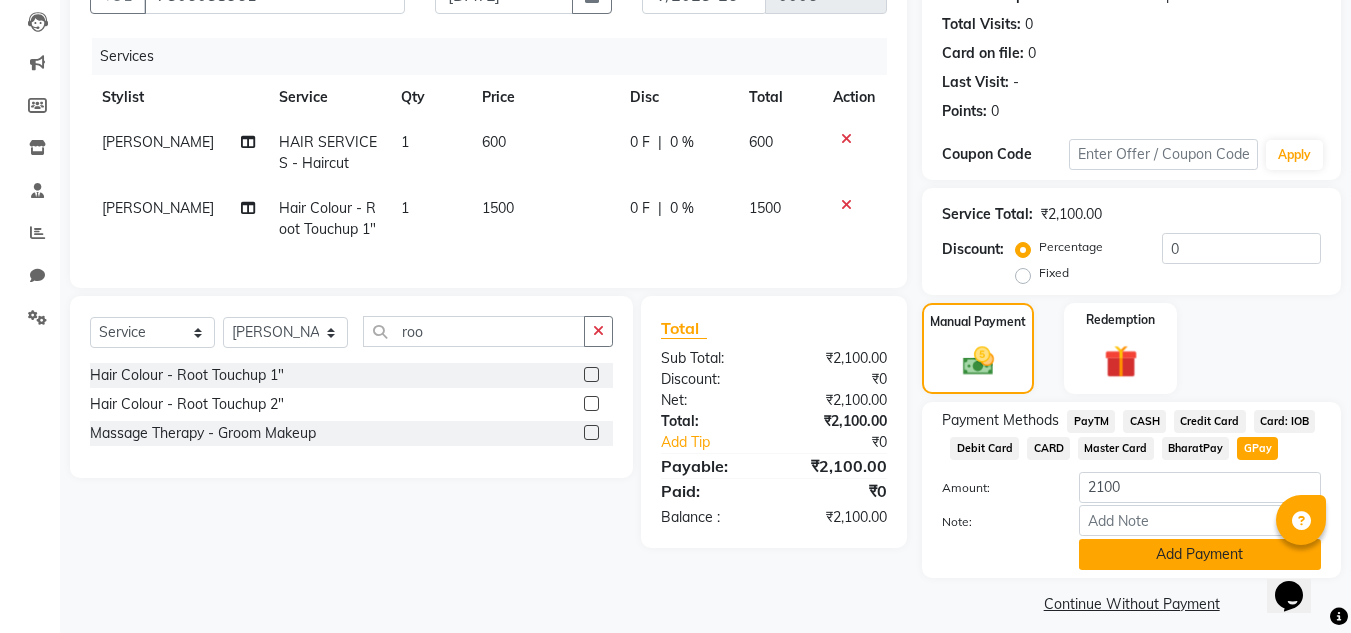 click on "Add Payment" 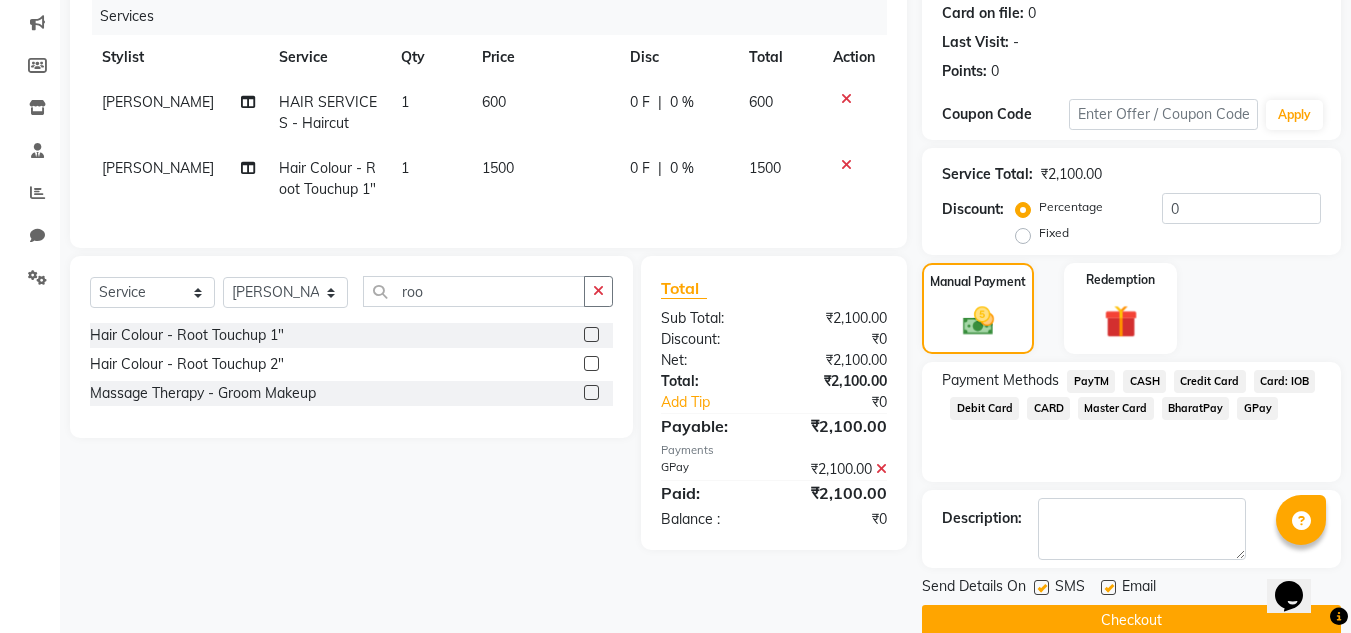 scroll, scrollTop: 283, scrollLeft: 0, axis: vertical 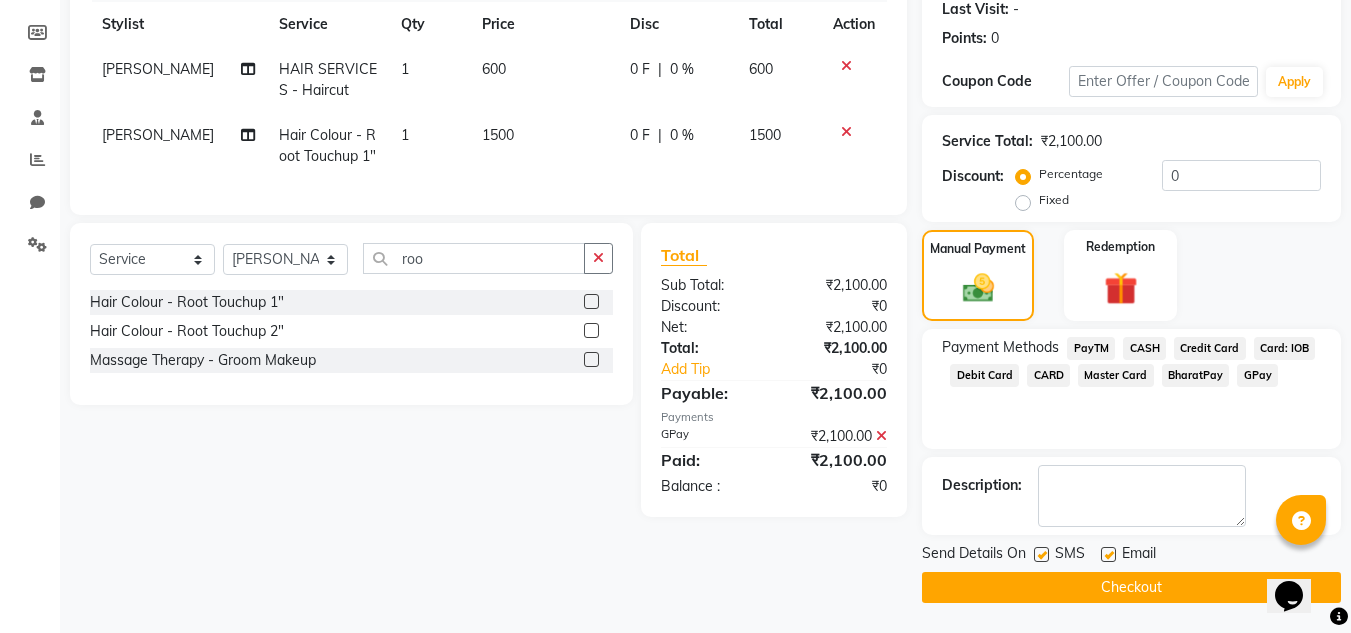 click on "Checkout" 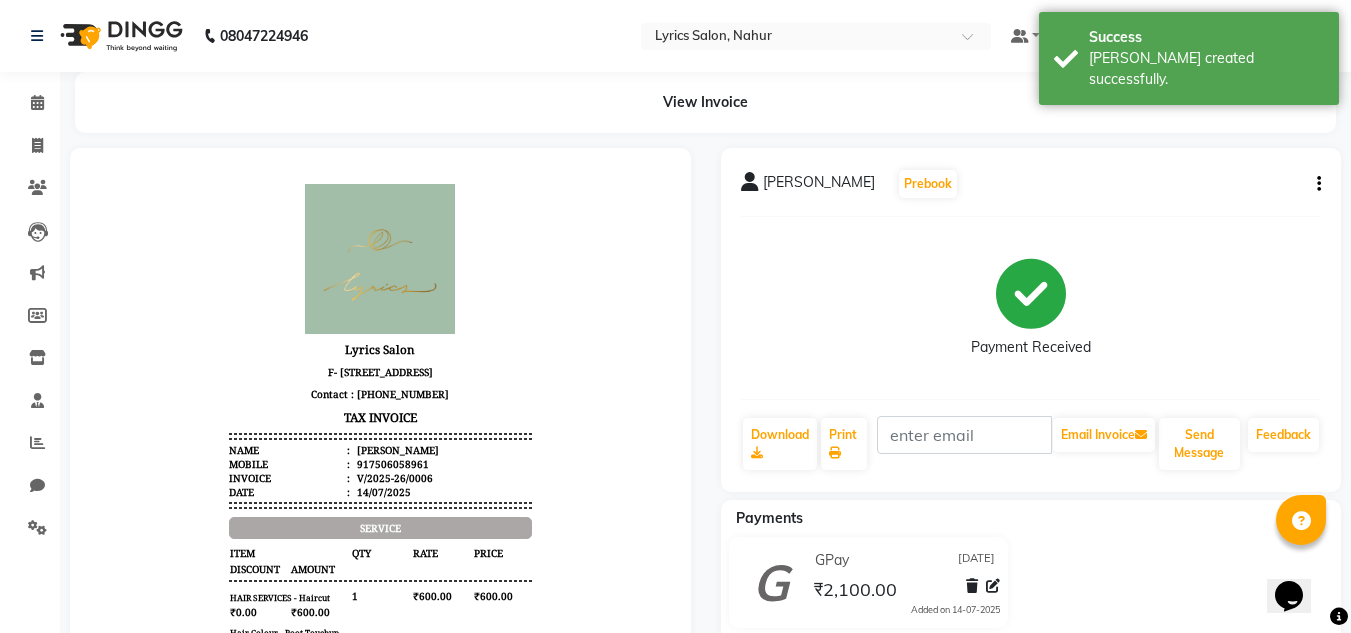 scroll, scrollTop: 0, scrollLeft: 0, axis: both 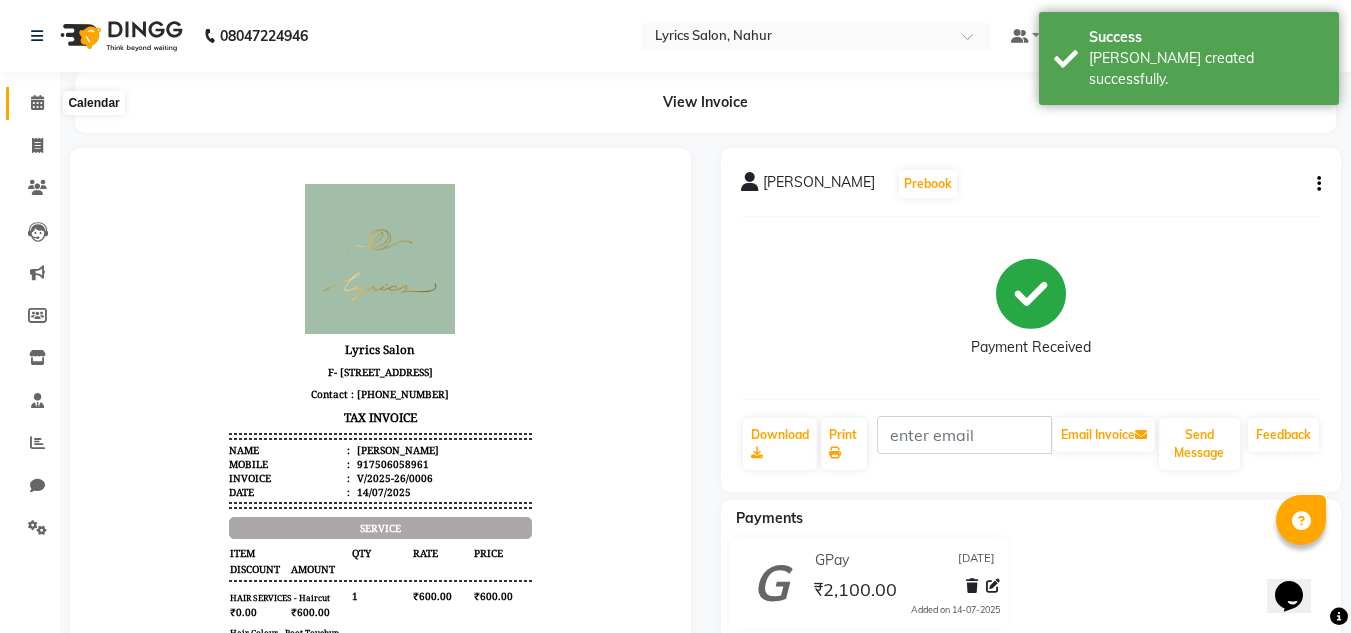 click 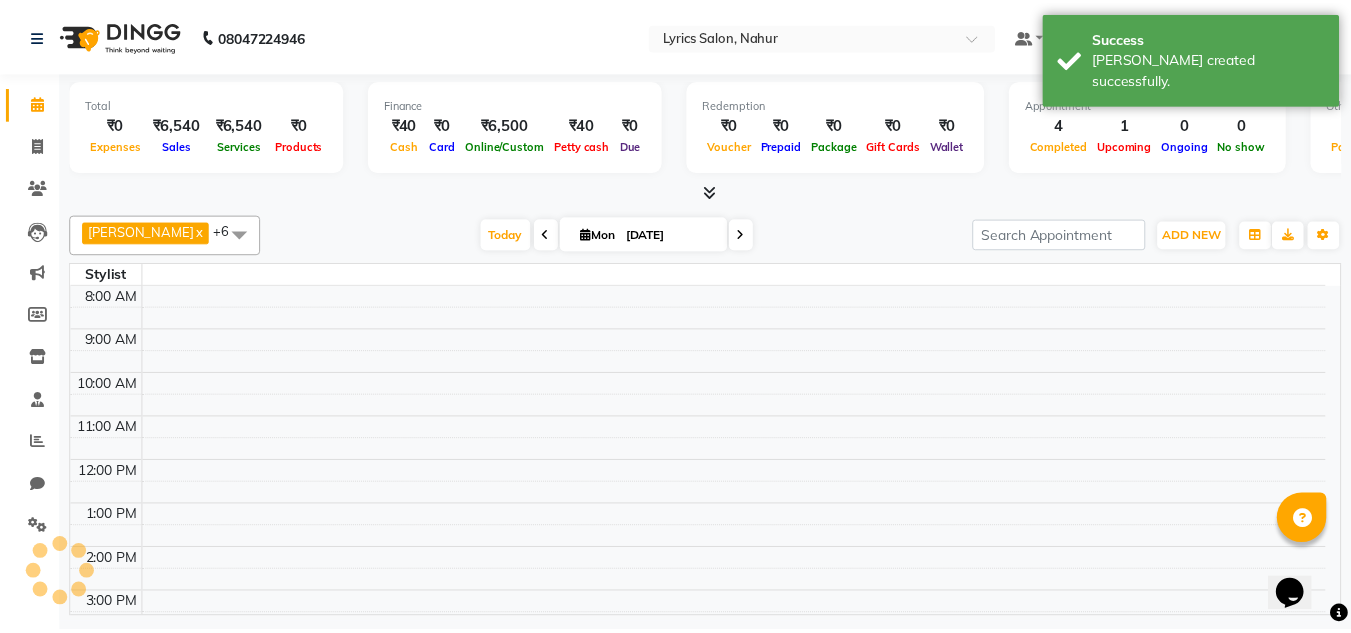 scroll, scrollTop: 337, scrollLeft: 0, axis: vertical 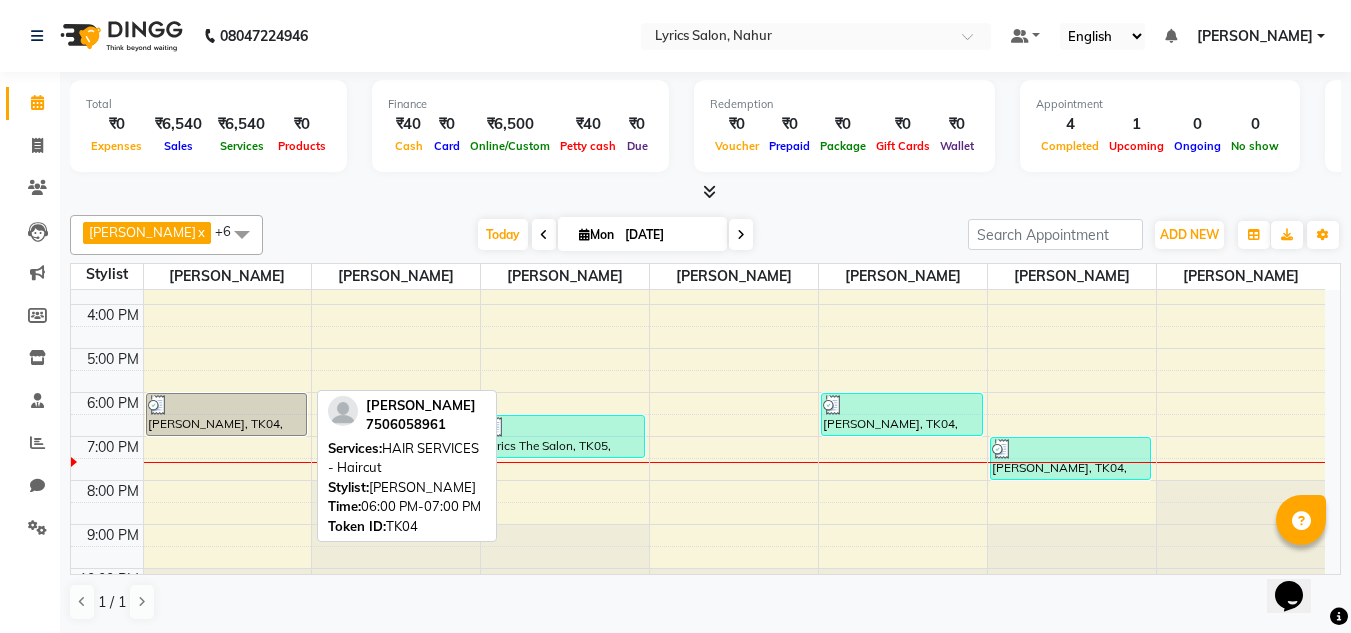 click at bounding box center [227, 405] 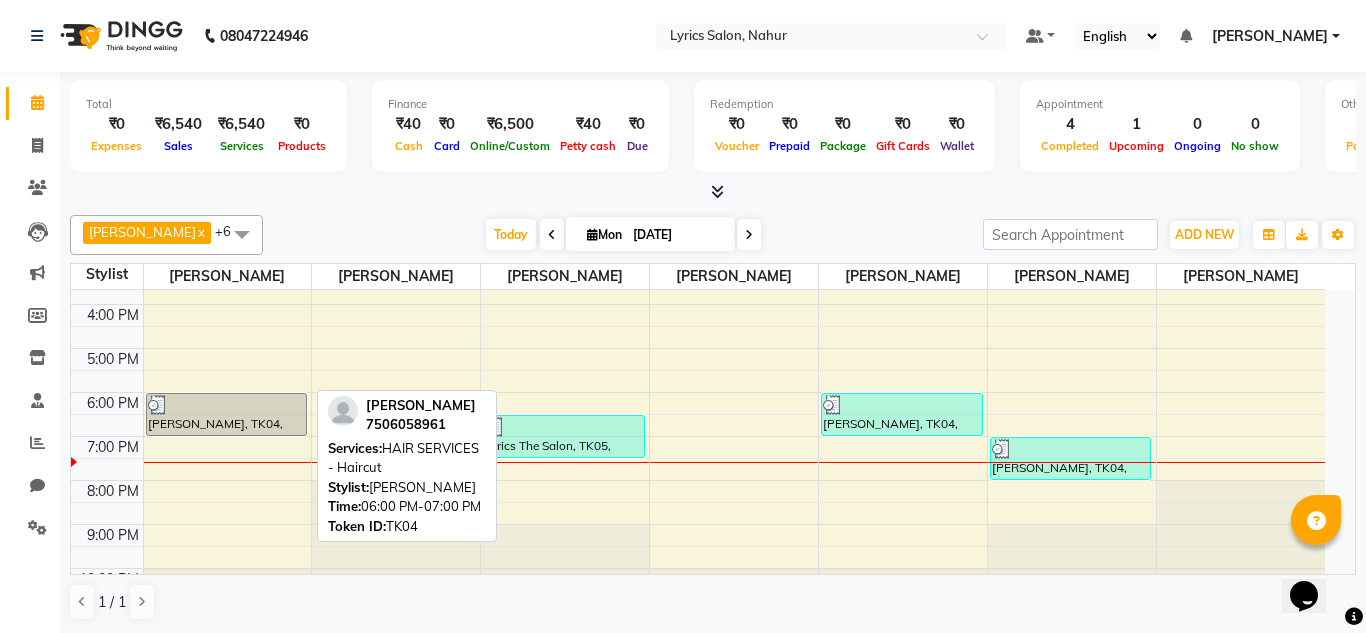 select on "3" 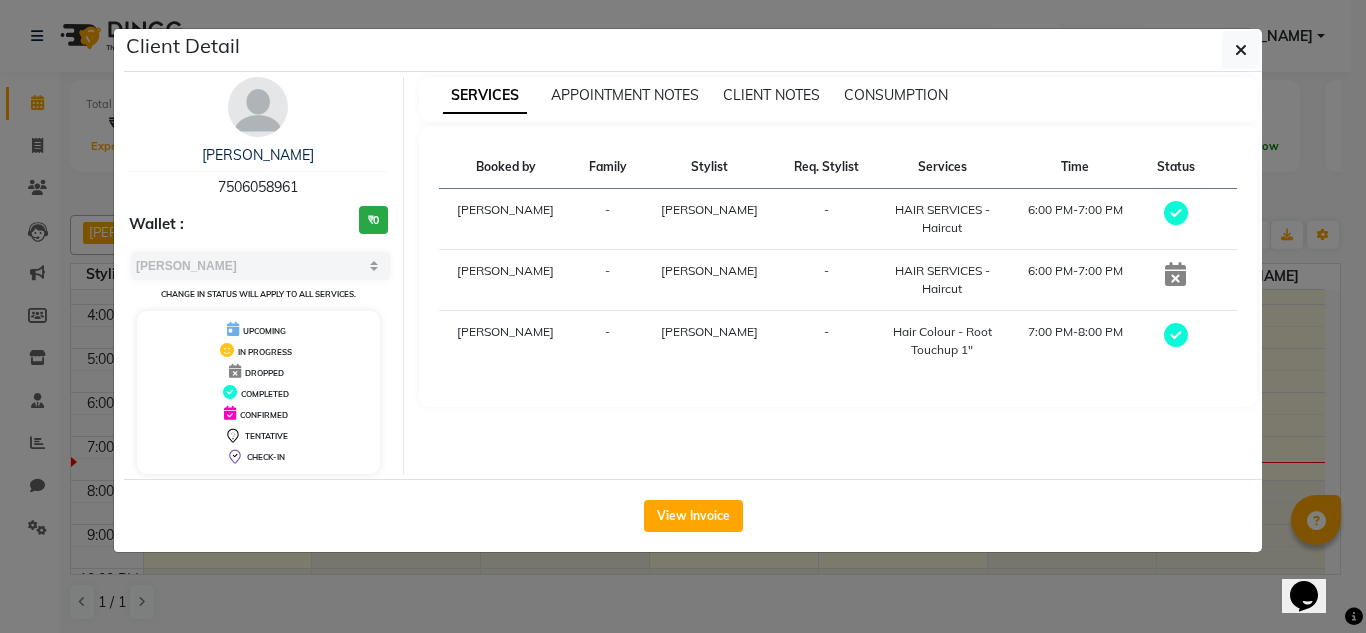 click on "CONFIRMED" at bounding box center (258, 413) 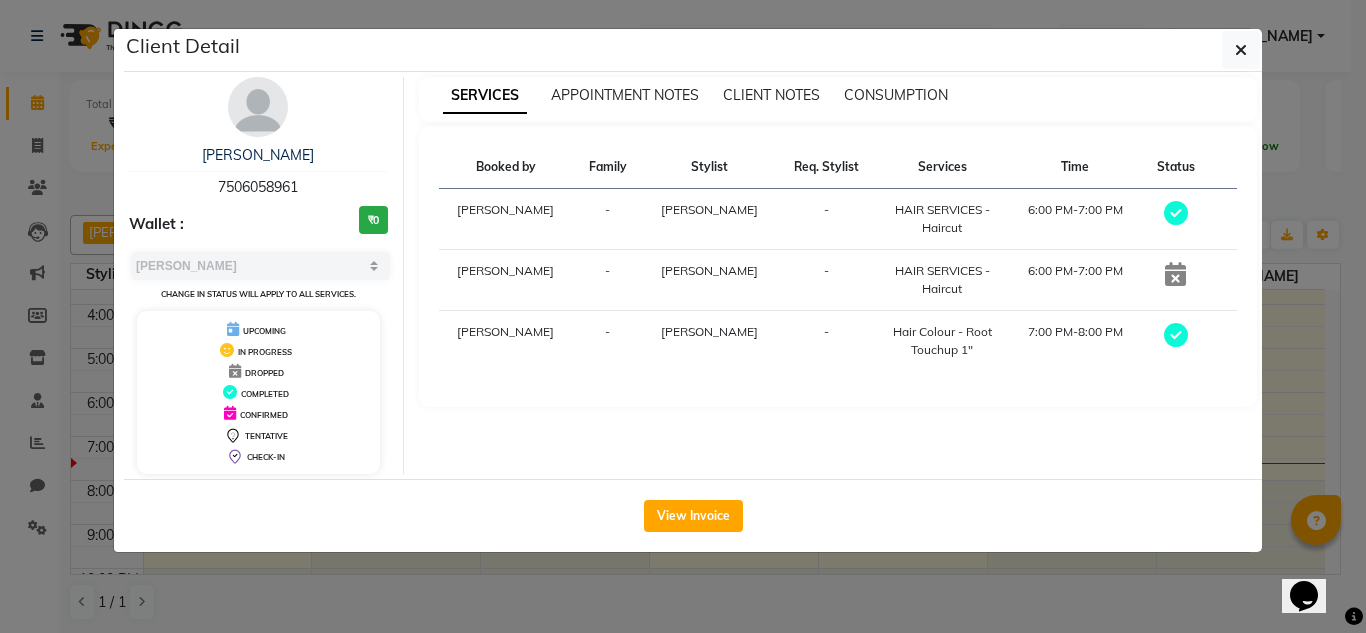 click at bounding box center [1175, 274] 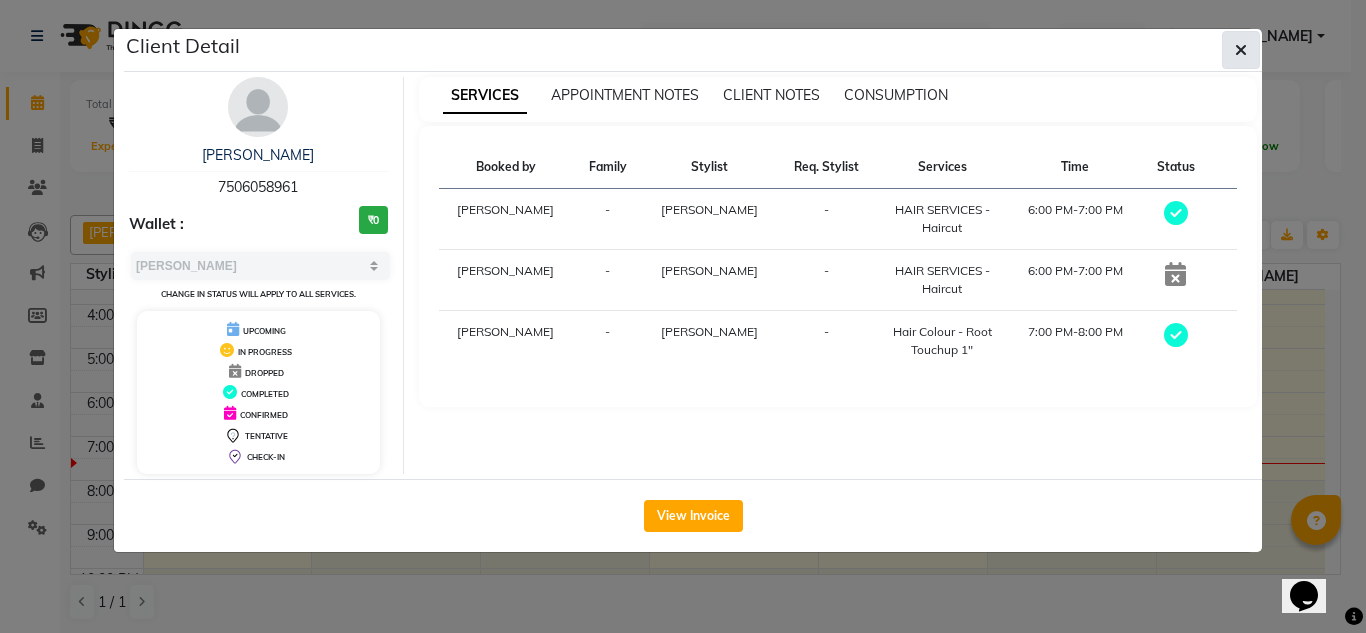 click 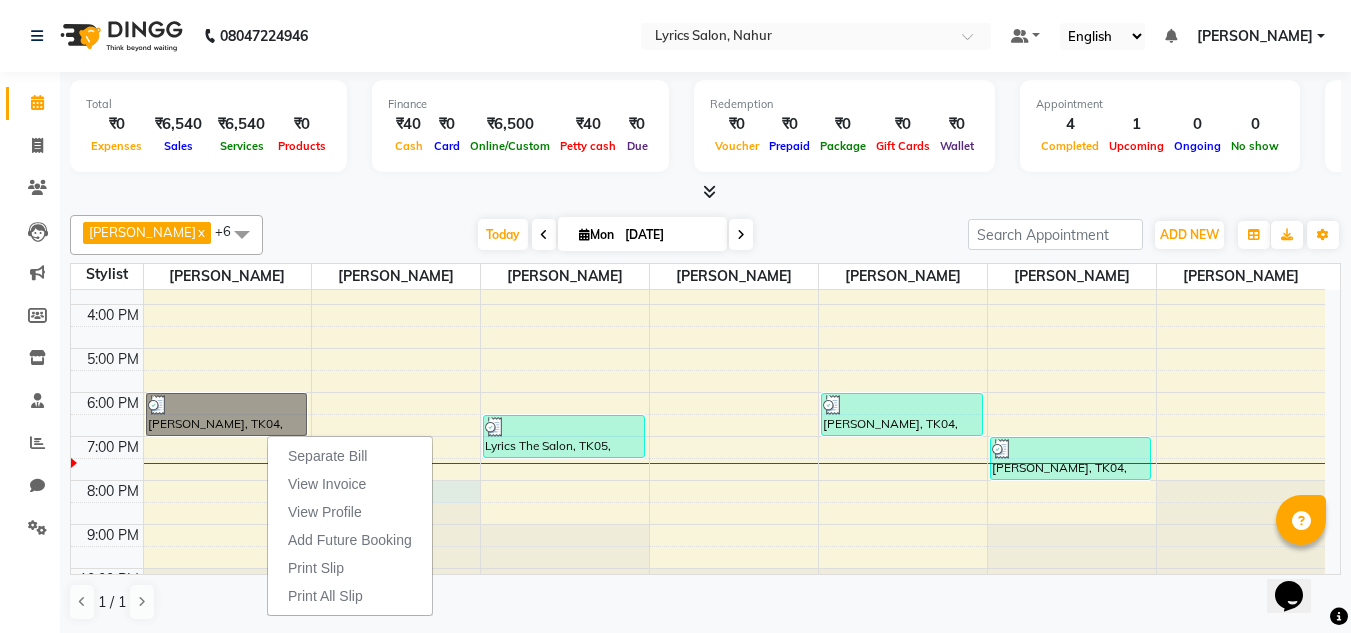 click at bounding box center [396, -47] 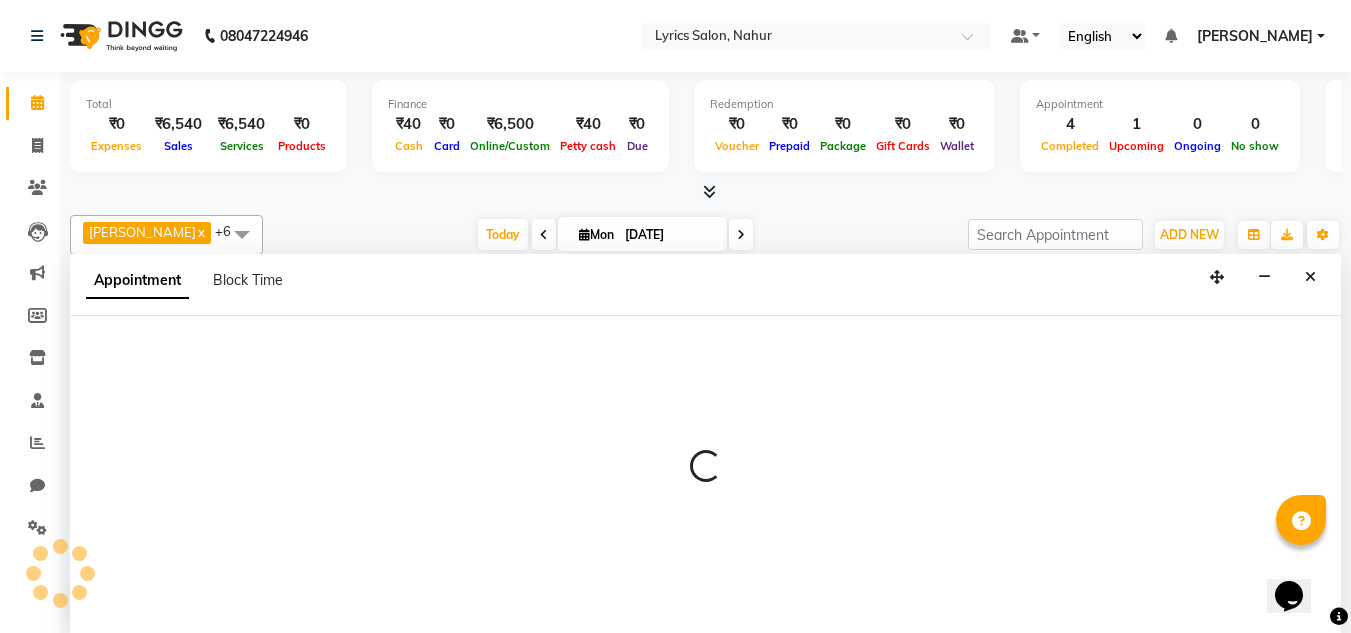 scroll, scrollTop: 1, scrollLeft: 0, axis: vertical 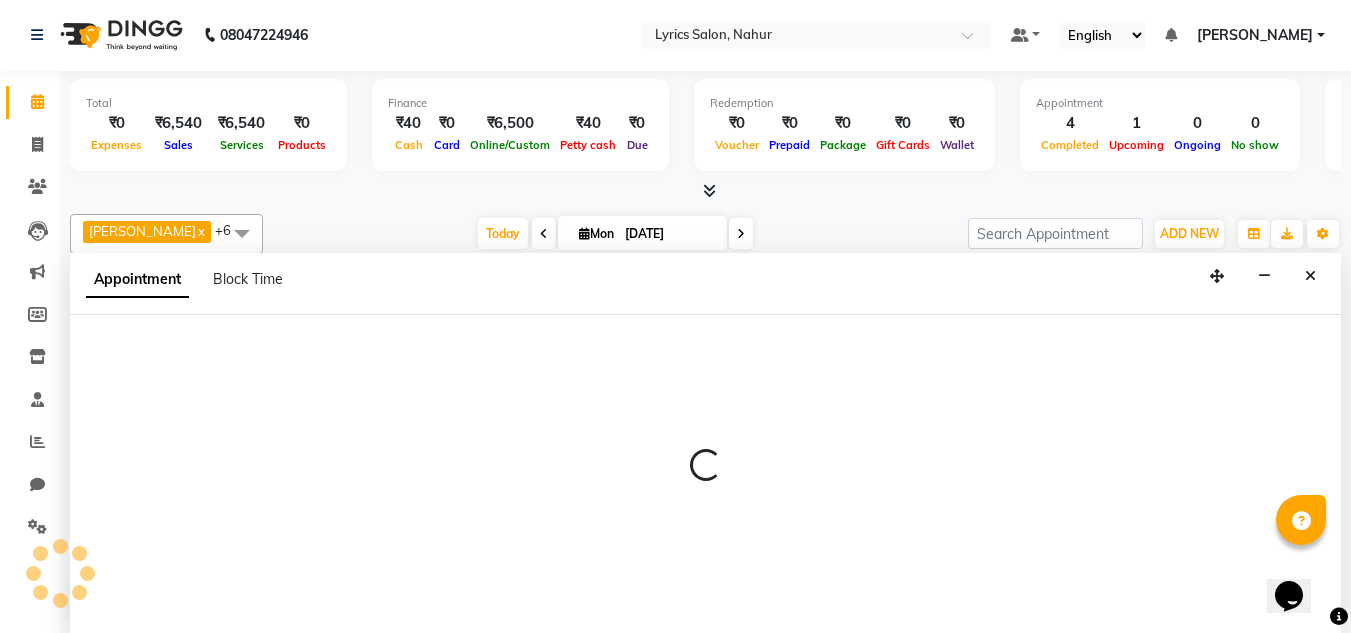 select on "85766" 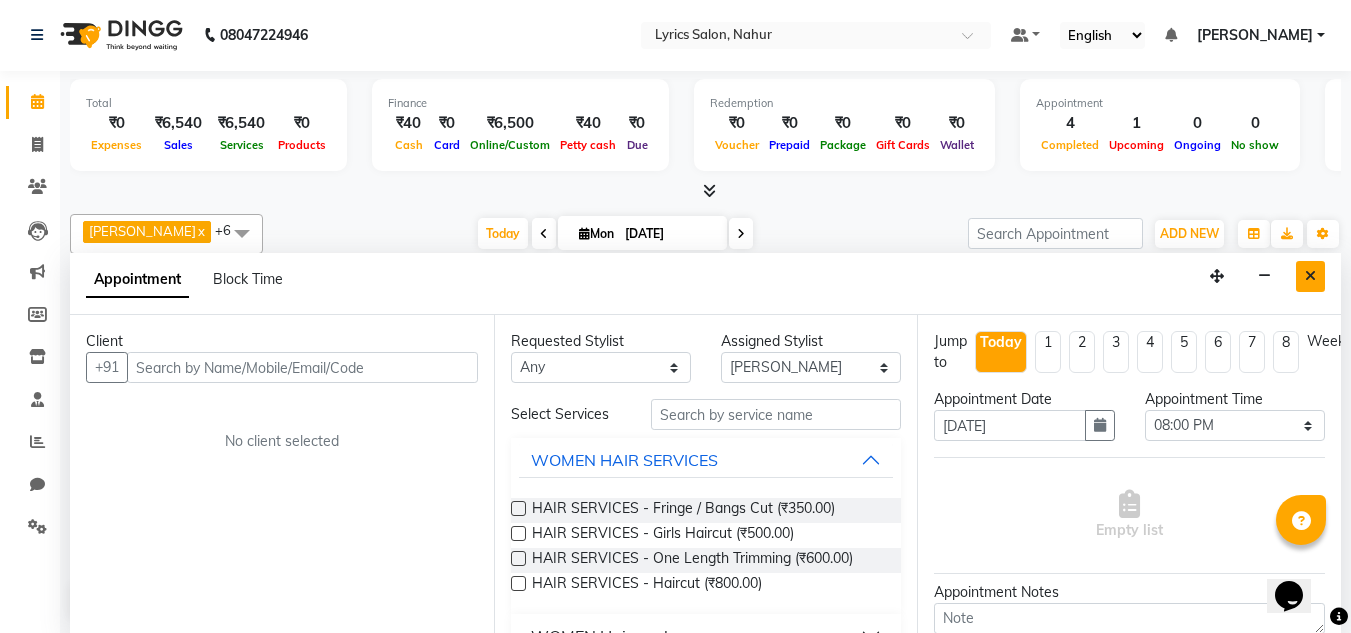 click at bounding box center [1310, 276] 